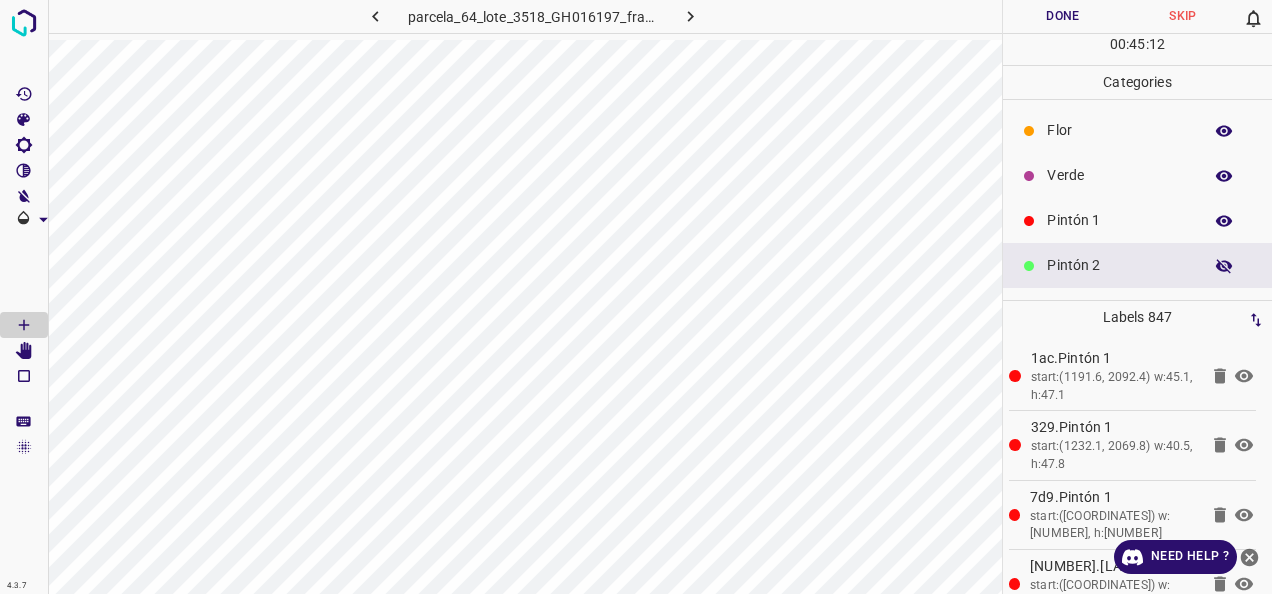 scroll, scrollTop: 0, scrollLeft: 0, axis: both 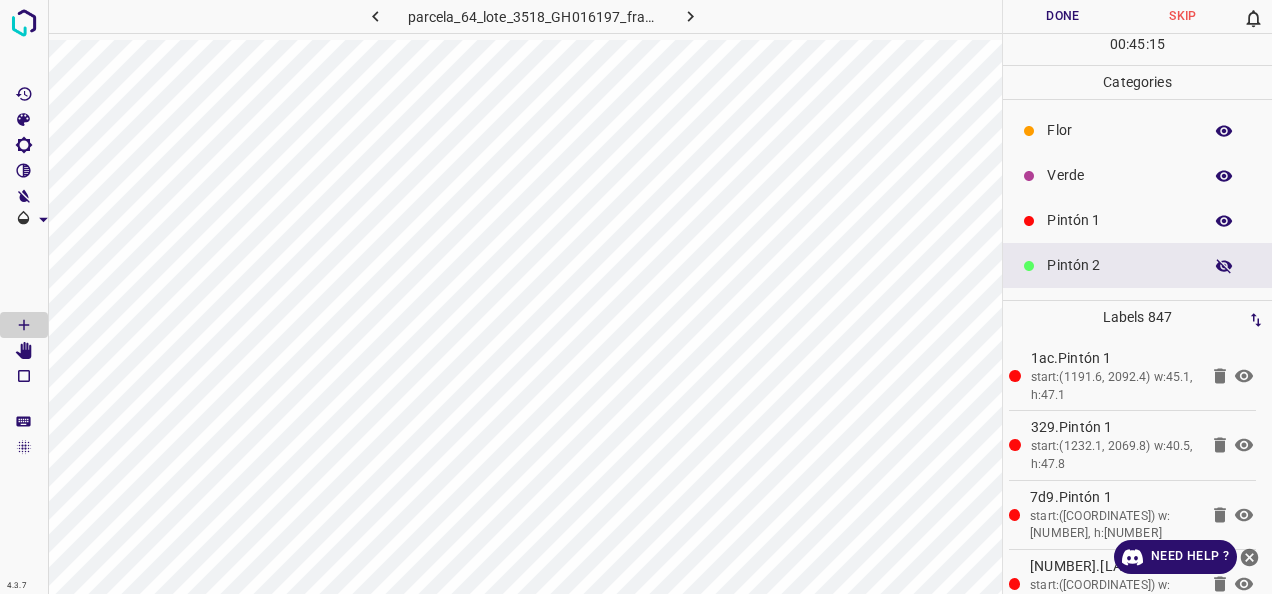 click at bounding box center [690, 16] 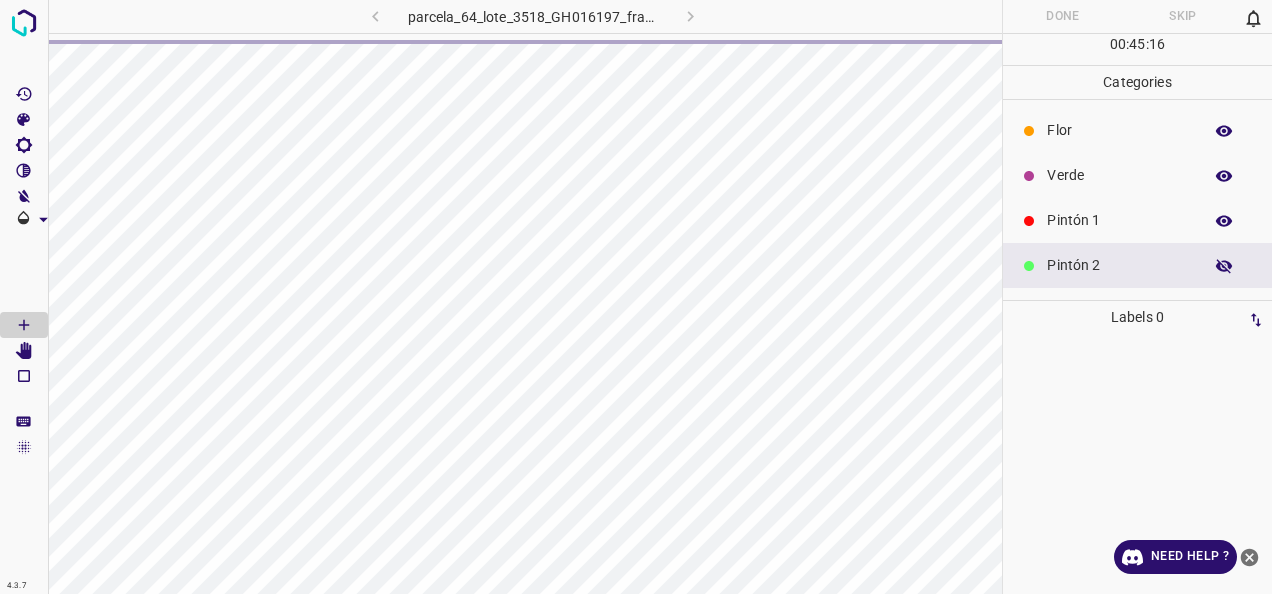 click on "Flor Verde Pintón 1 Pintón 2 Pintón 3 Rosado Guinda Azul" at bounding box center [1137, 288] 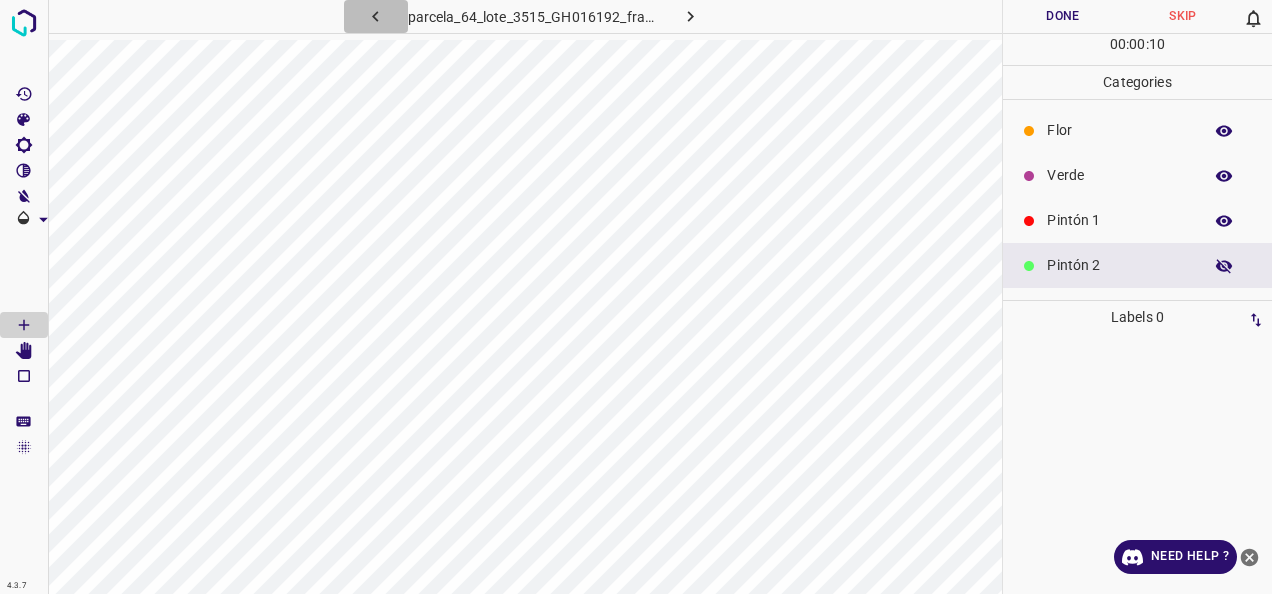 click 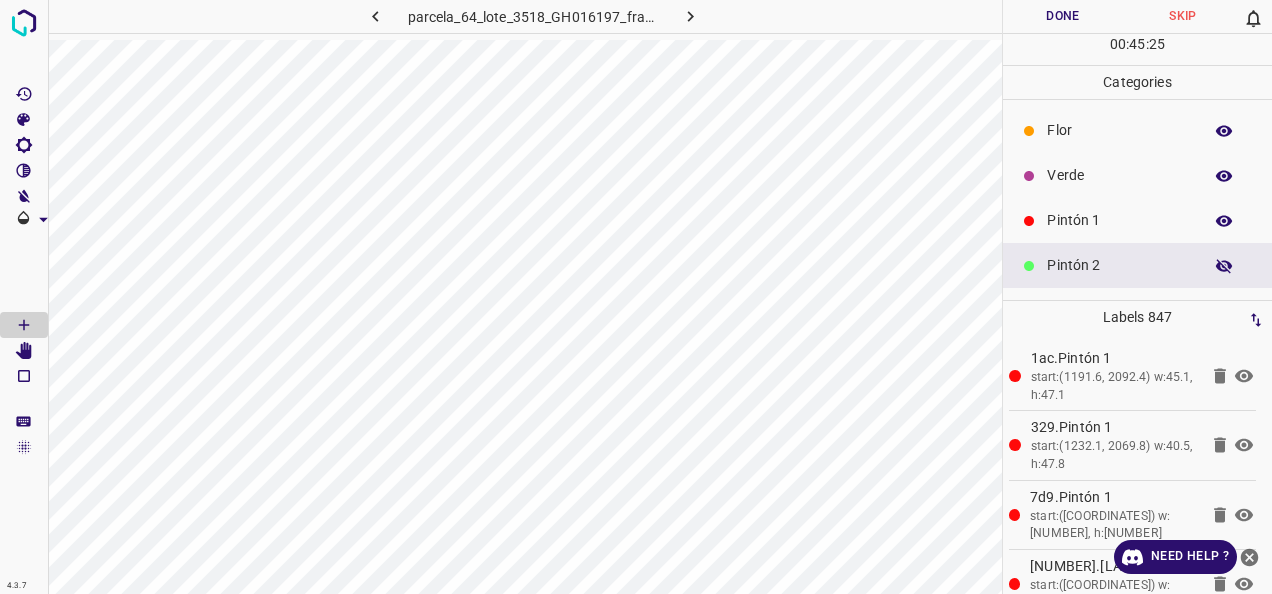 click on "Pintón 1" at bounding box center [1119, 220] 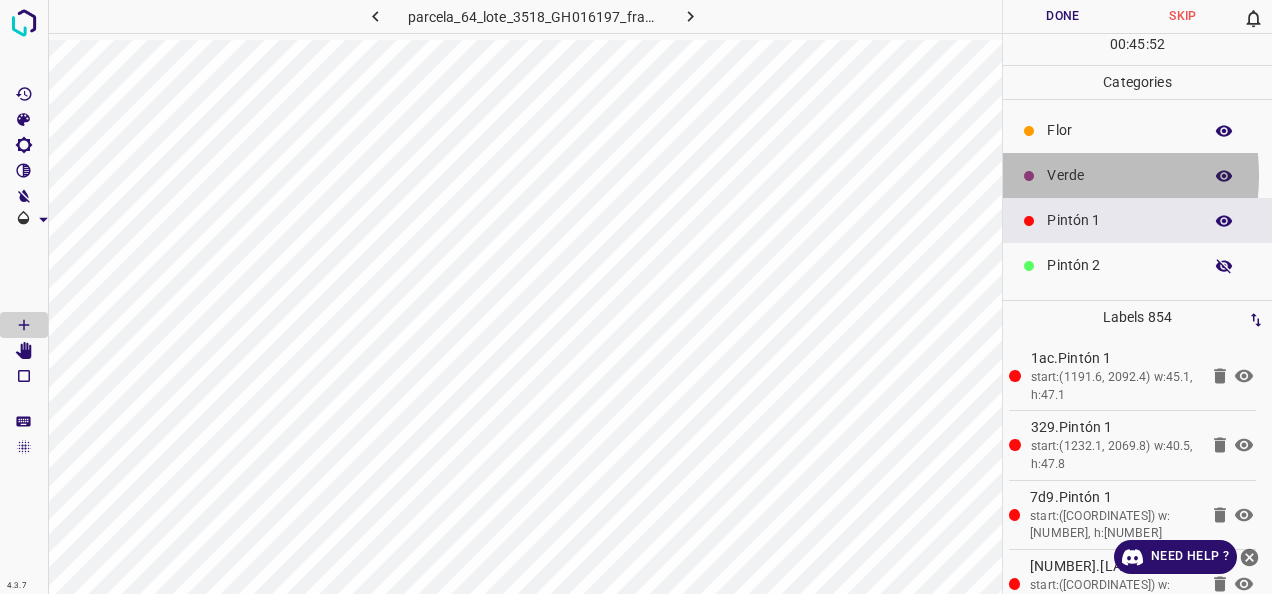 click on "Verde" at bounding box center (1119, 175) 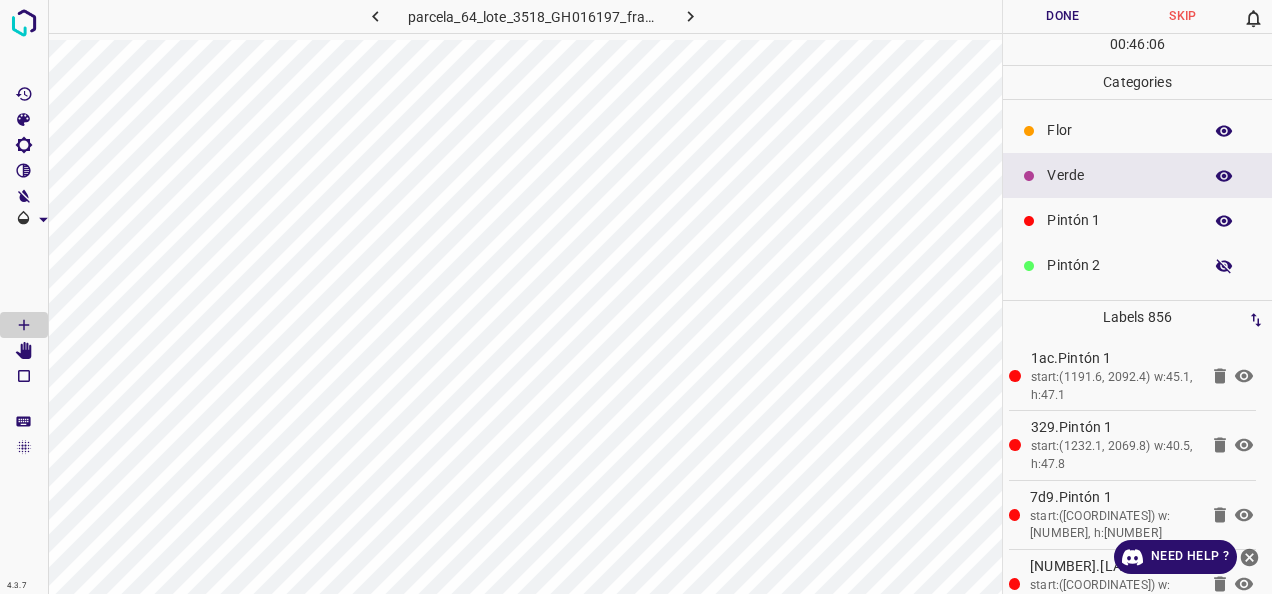 click on "Pintón 1" at bounding box center [1119, 220] 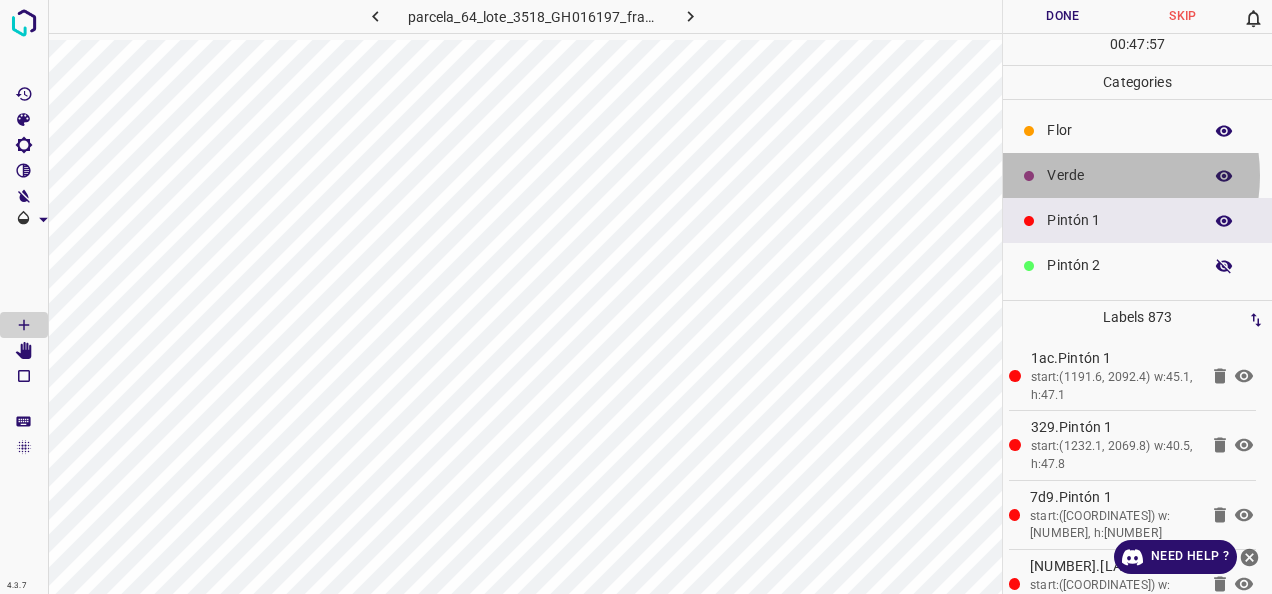 click on "Verde" at bounding box center [1119, 175] 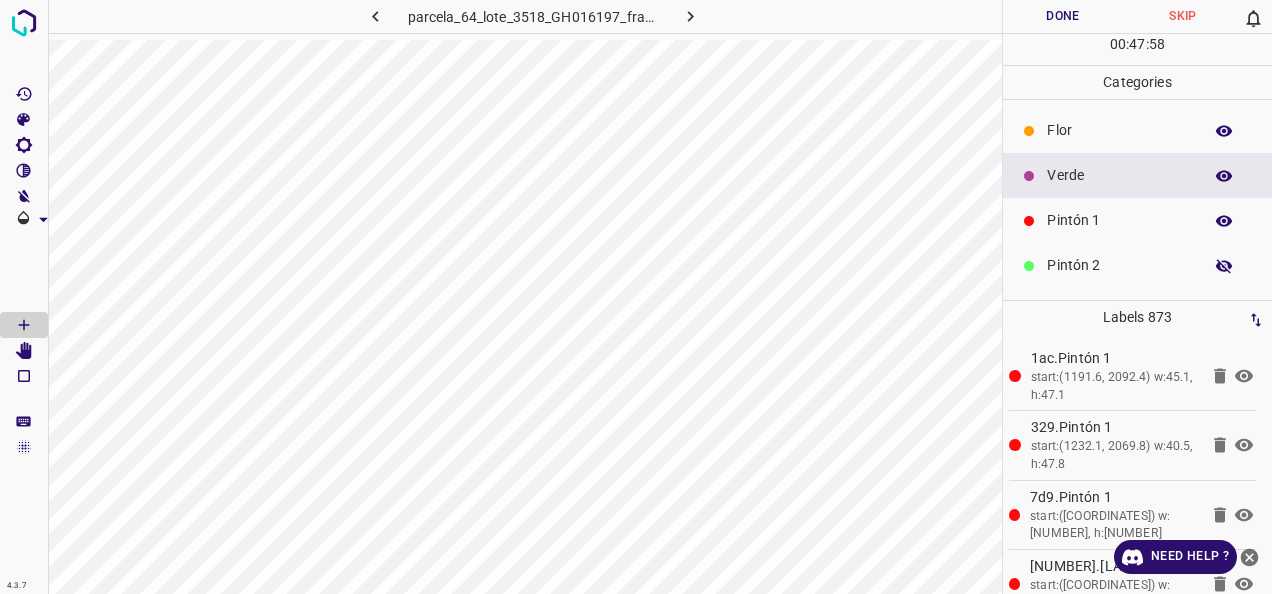 click on "Pintón 1" at bounding box center [1119, 220] 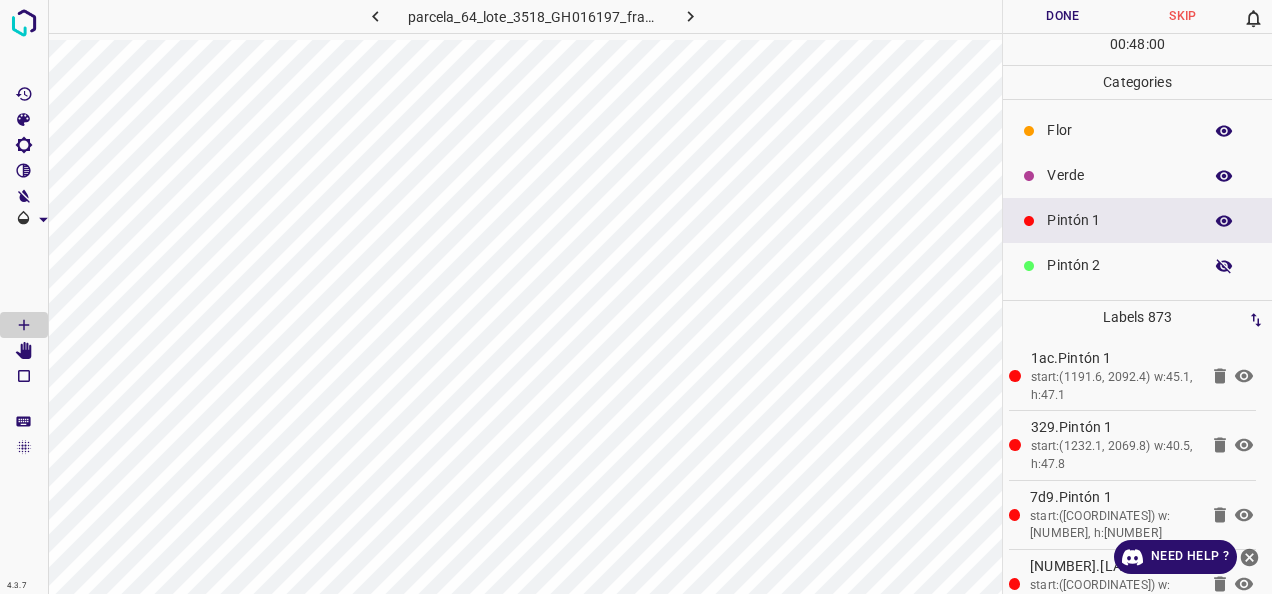 click on "Verde" at bounding box center [1119, 175] 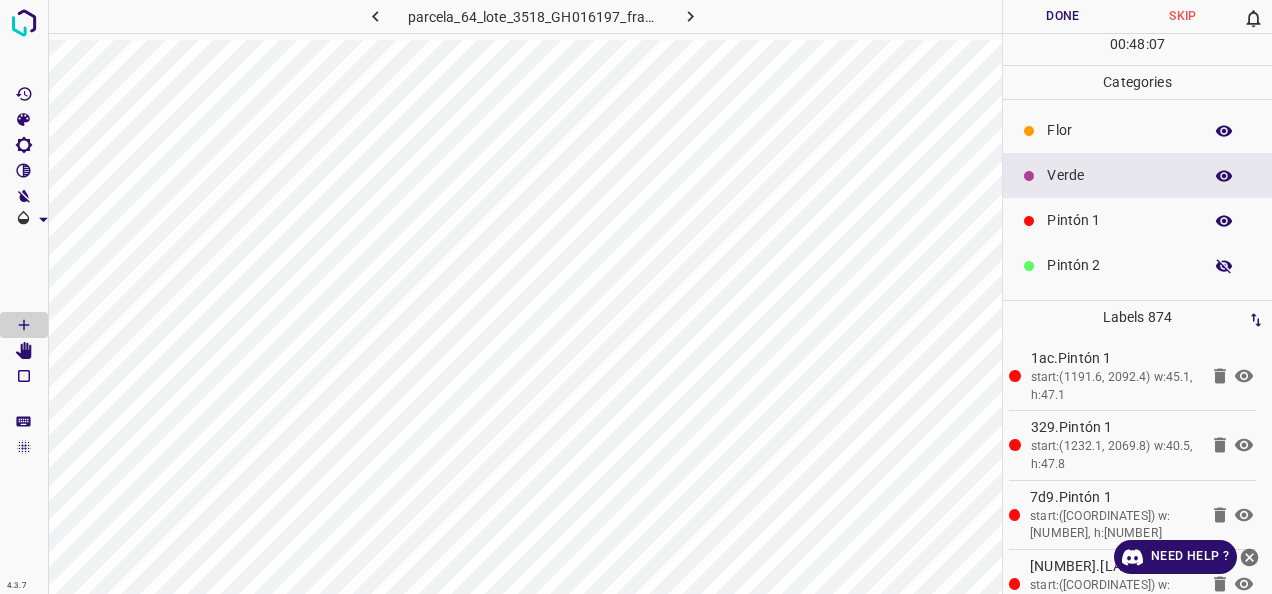 click on "Pintón 1" at bounding box center [1119, 220] 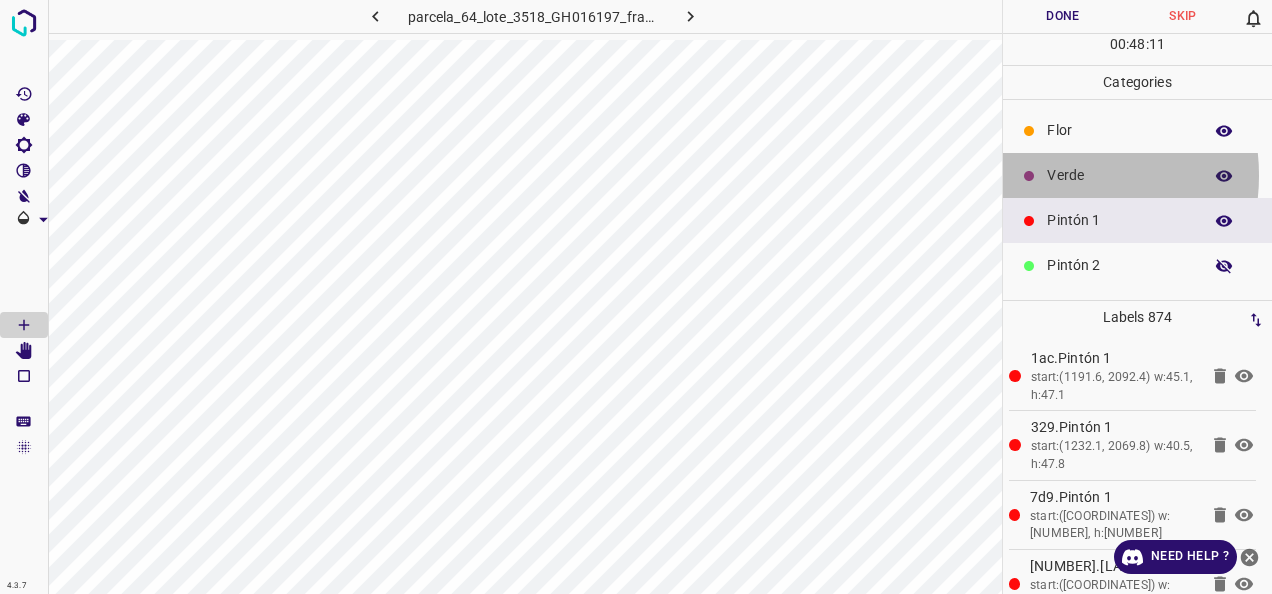 click on "Verde" at bounding box center (1119, 175) 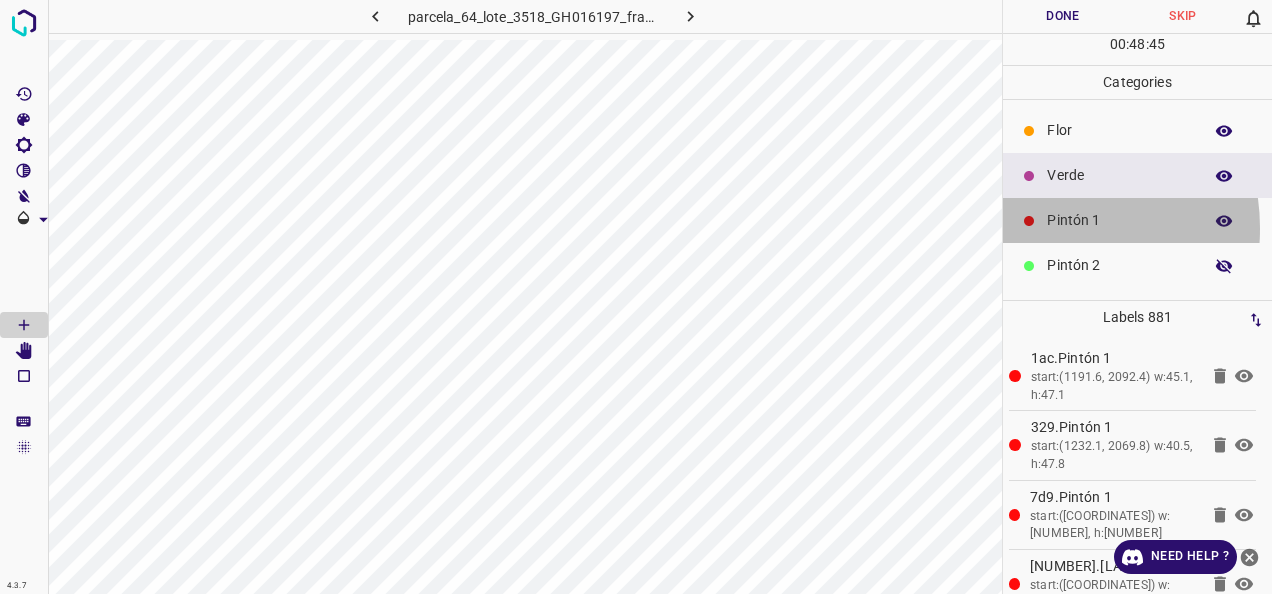 click on "Pintón 1" at bounding box center [1137, 220] 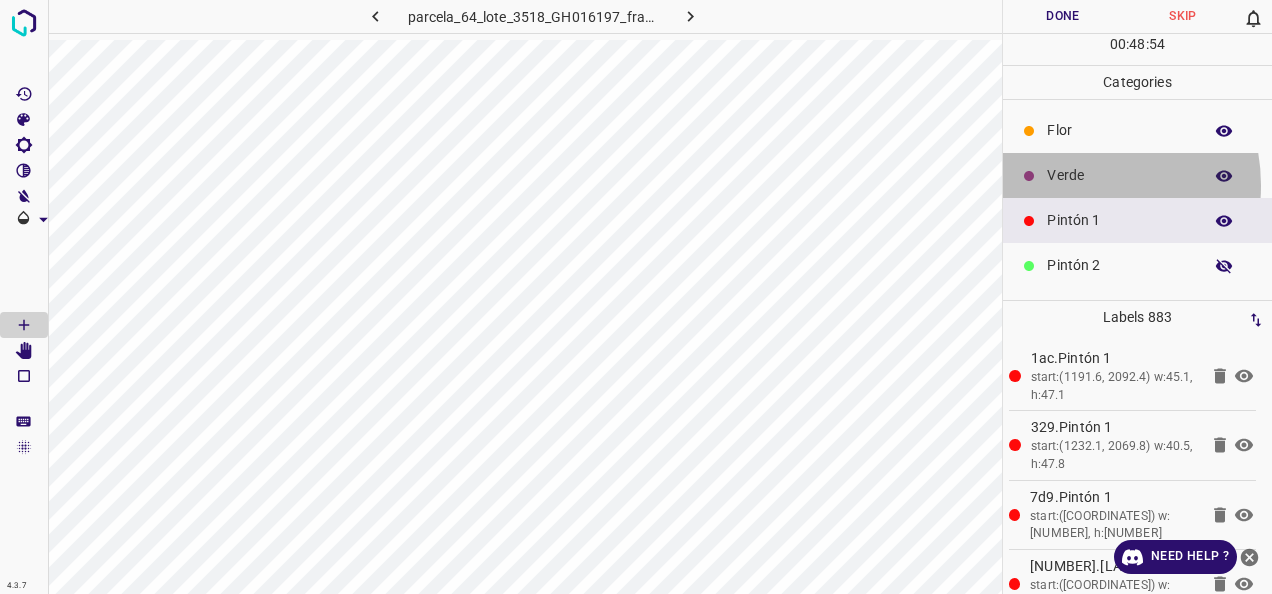 drag, startPoint x: 1065, startPoint y: 184, endPoint x: 1004, endPoint y: 168, distance: 63.06346 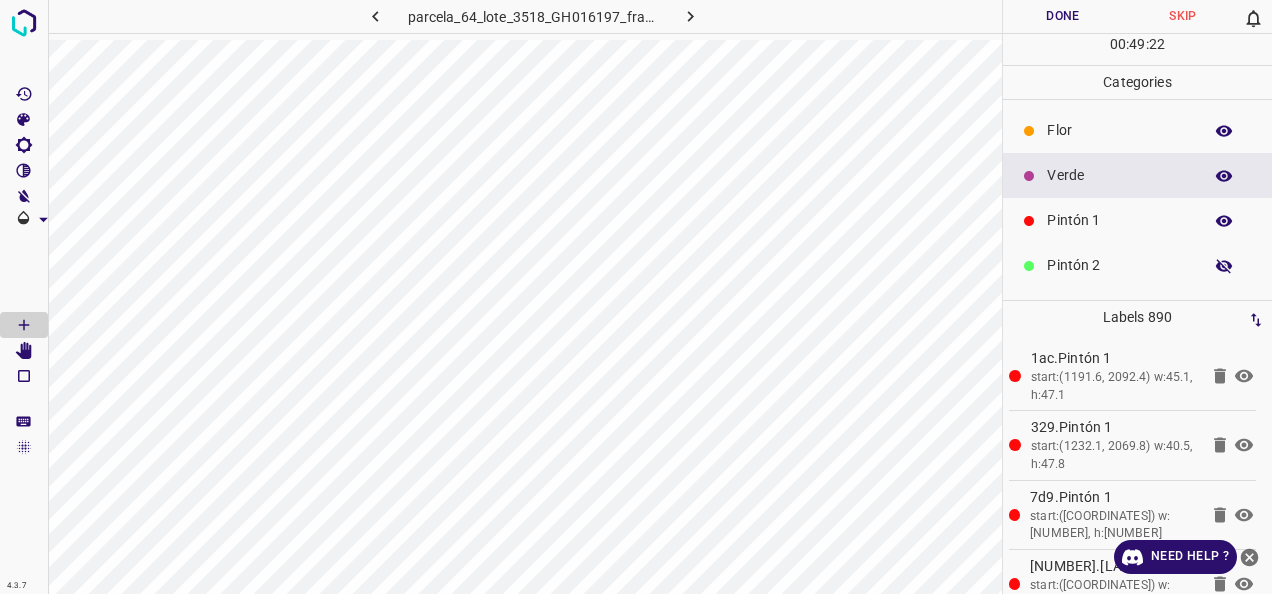 click on "Pintón 1" at bounding box center [1137, 220] 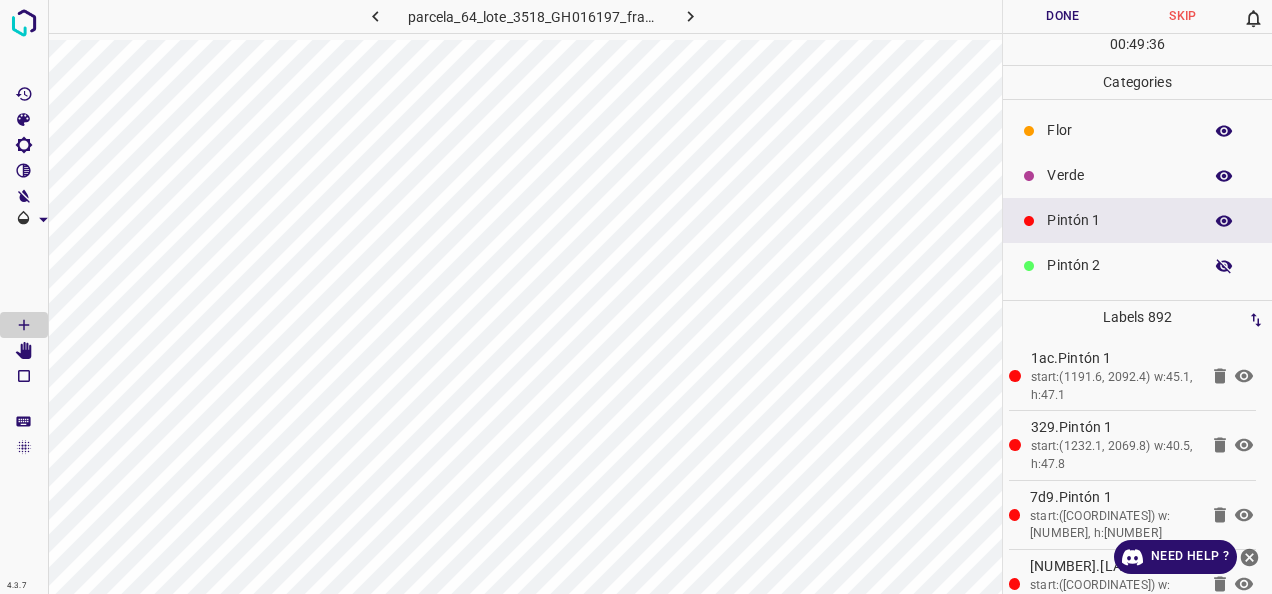 click on "parcela_64_lote_3518_GH016197_frame_00093_89956.jpg" at bounding box center (525, 20) 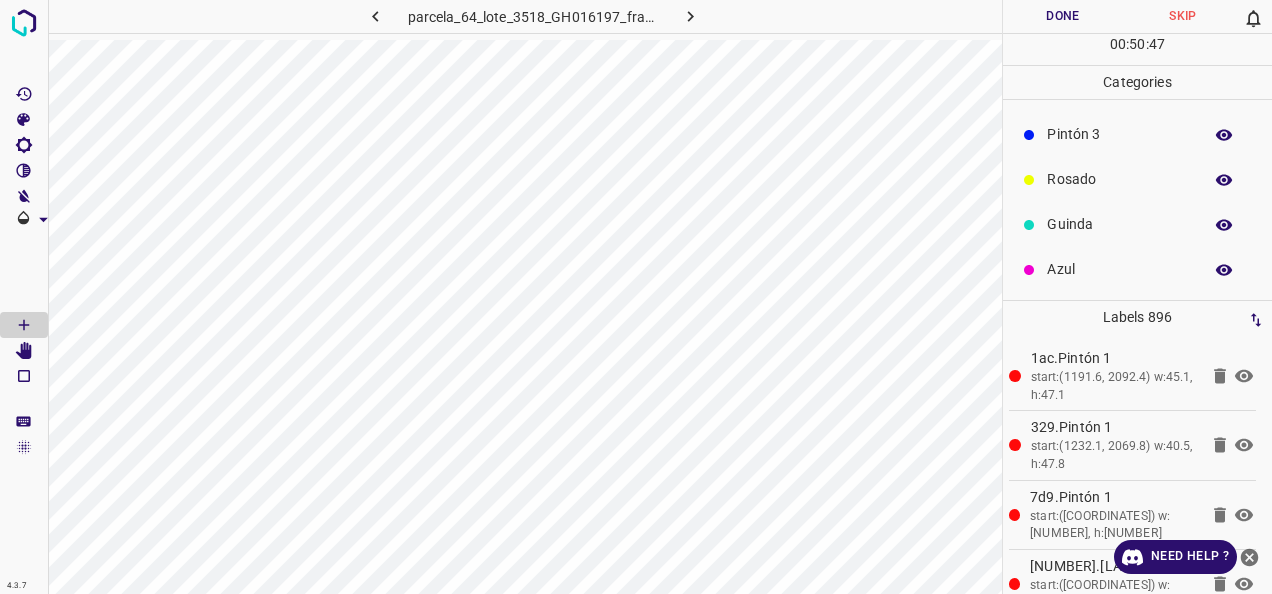 scroll, scrollTop: 0, scrollLeft: 0, axis: both 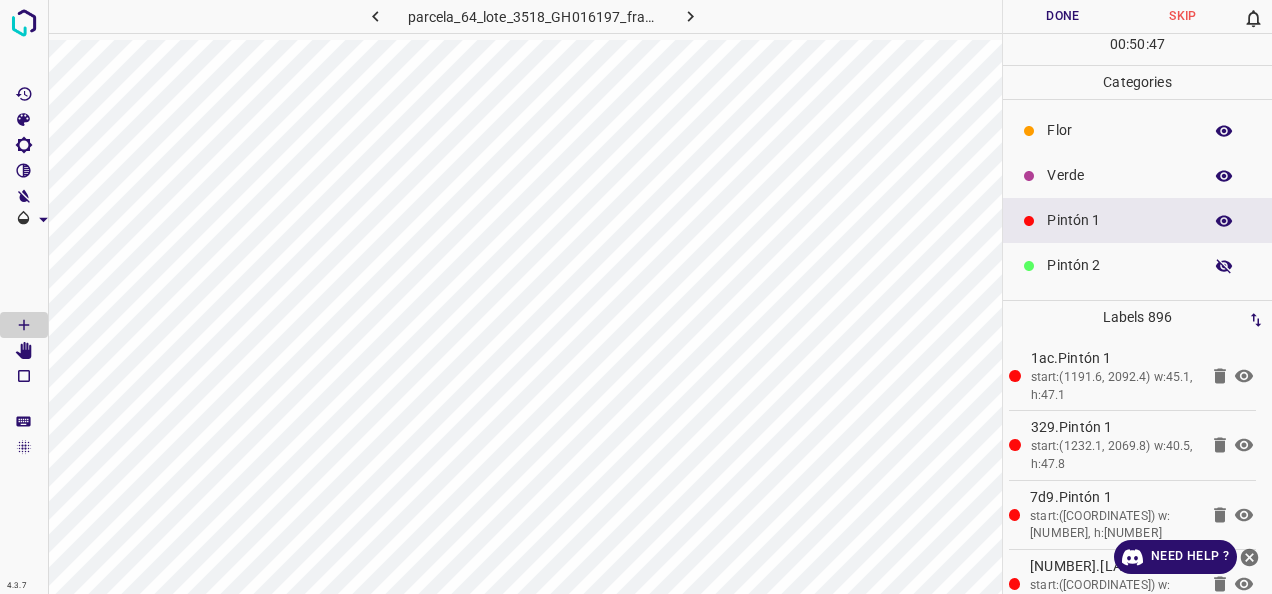 click on "Verde" at bounding box center (1119, 175) 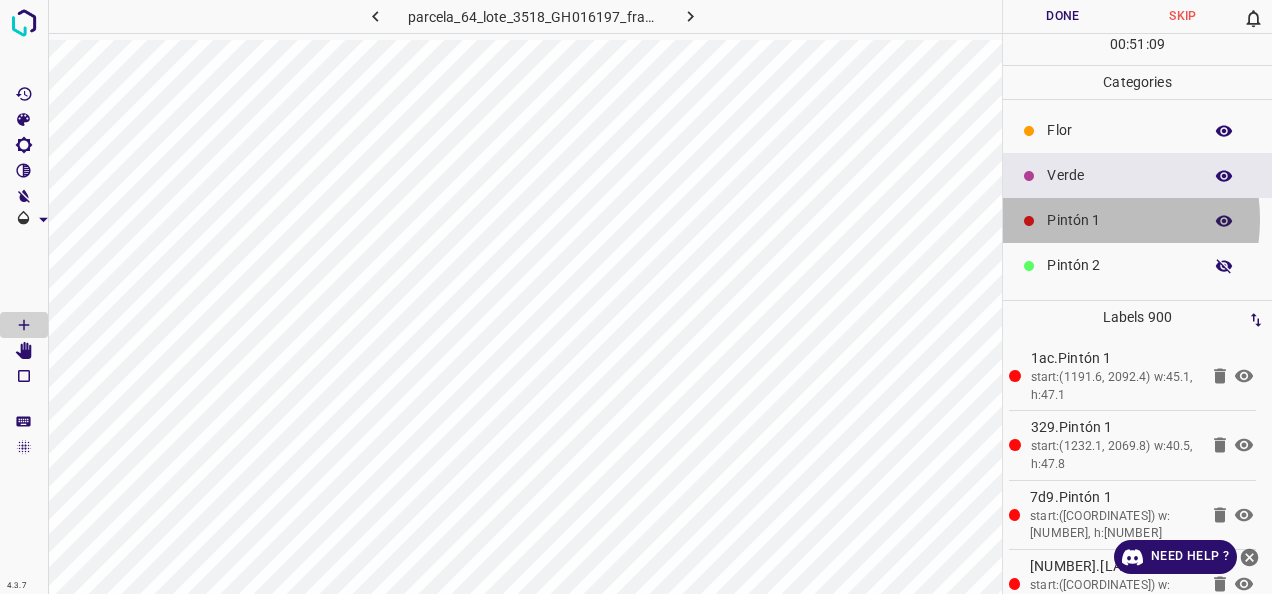 click on "Pintón 1" at bounding box center [1119, 220] 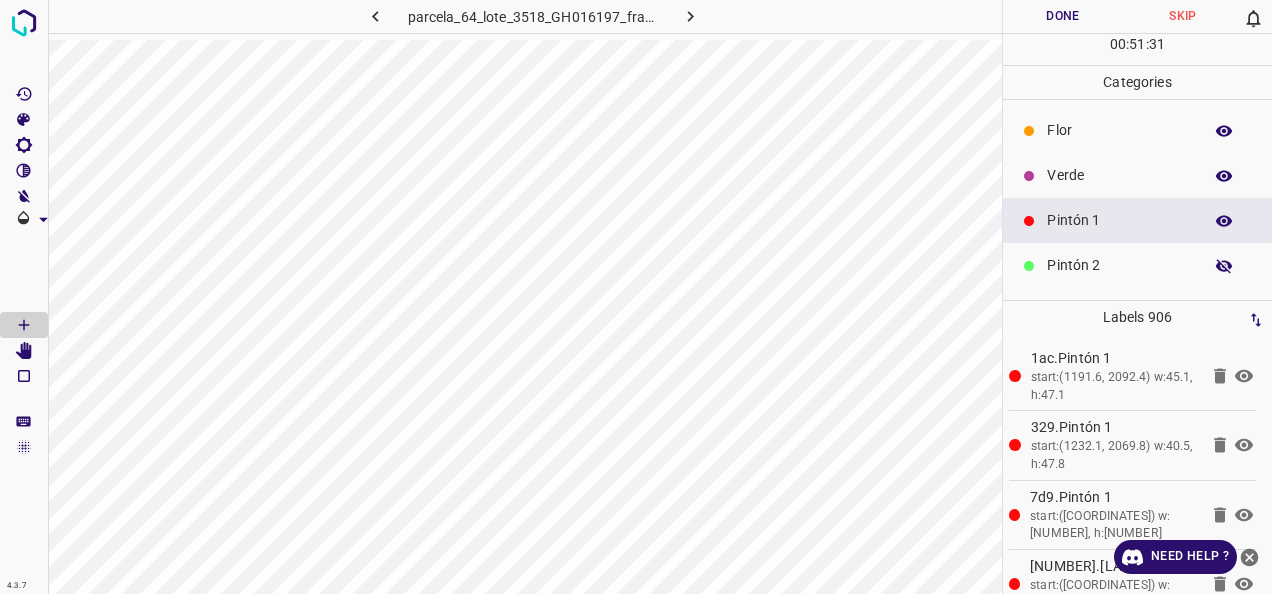 click on "Verde" at bounding box center (1119, 175) 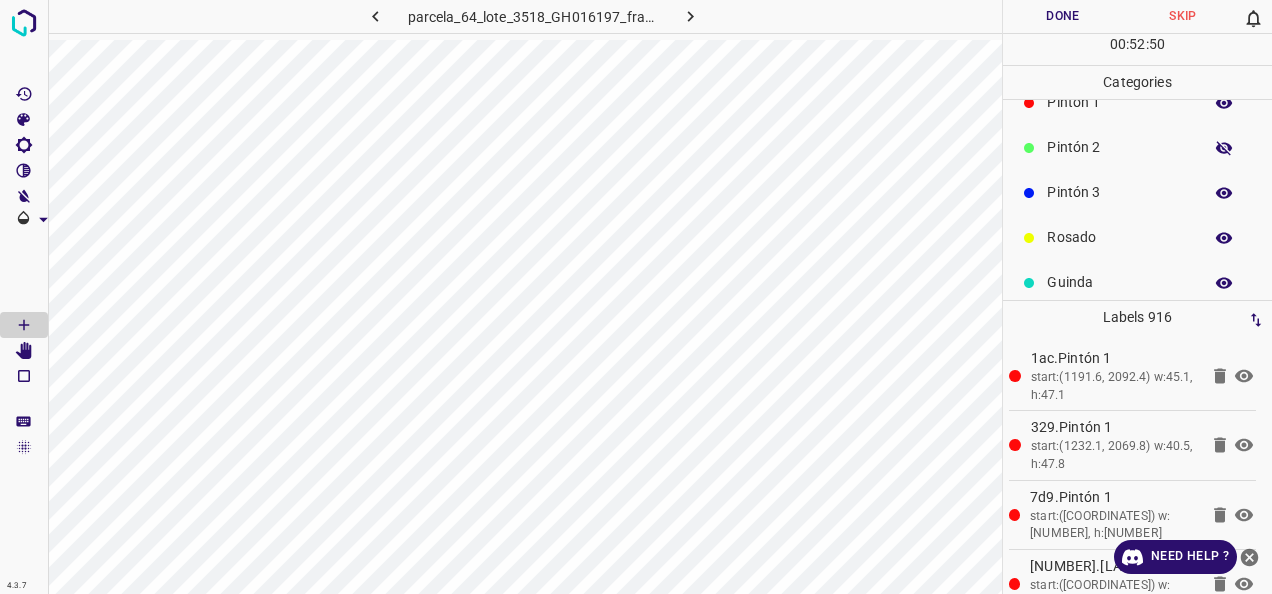 scroll, scrollTop: 176, scrollLeft: 0, axis: vertical 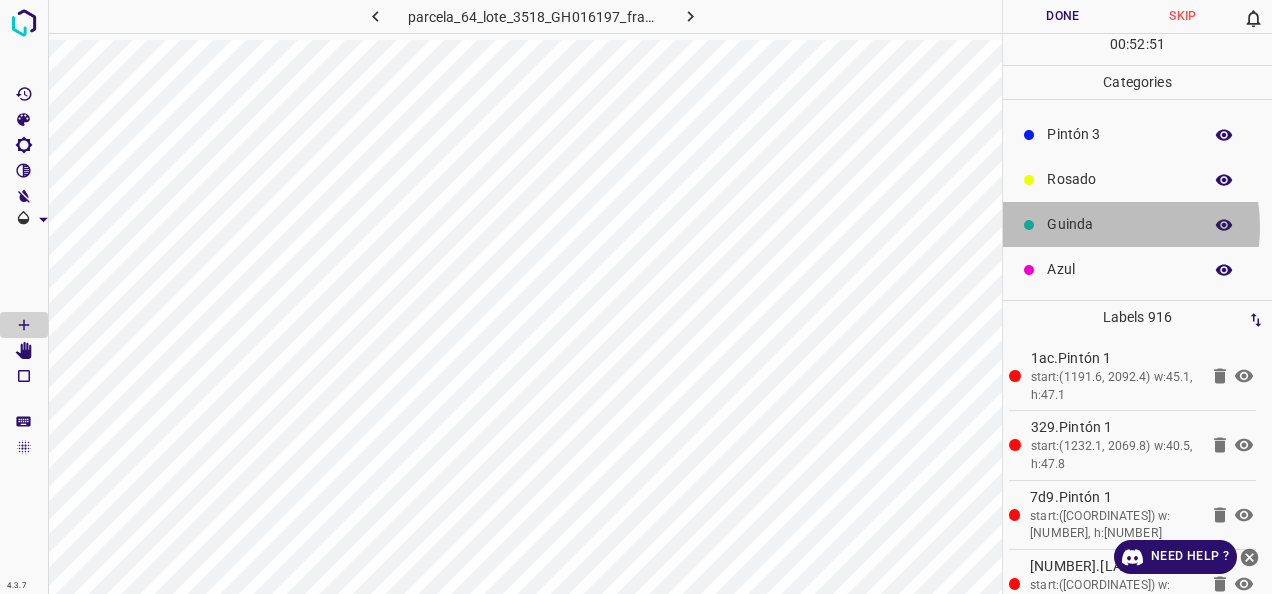 click on "Guinda" at bounding box center [1119, 224] 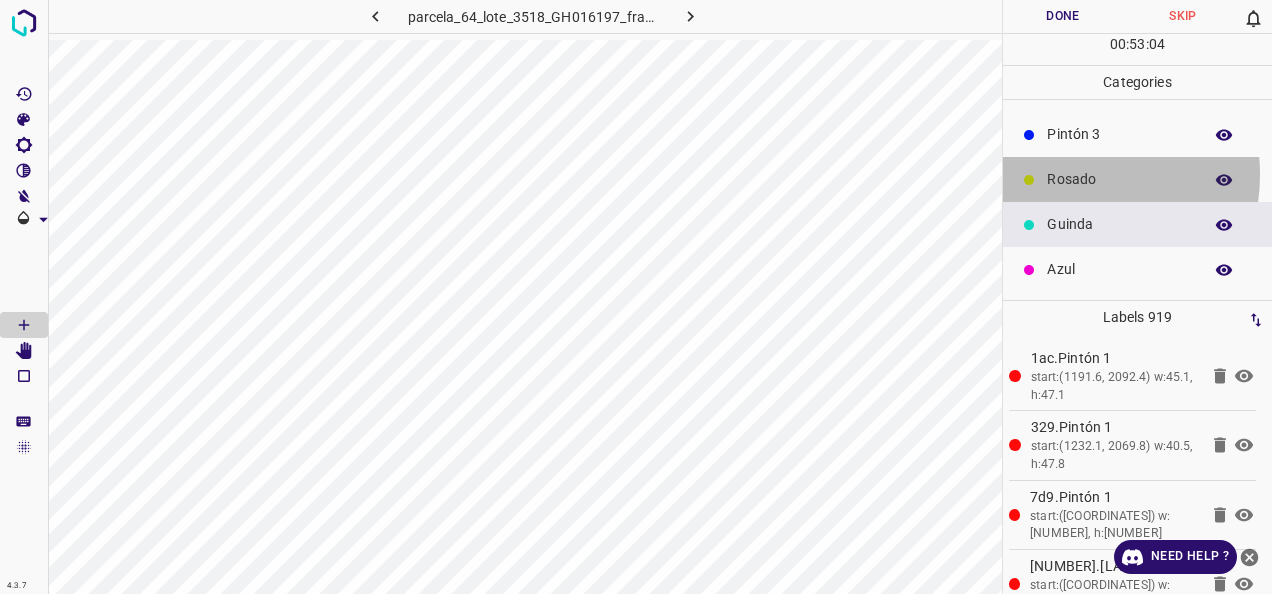 click on "Rosado" at bounding box center [1119, 179] 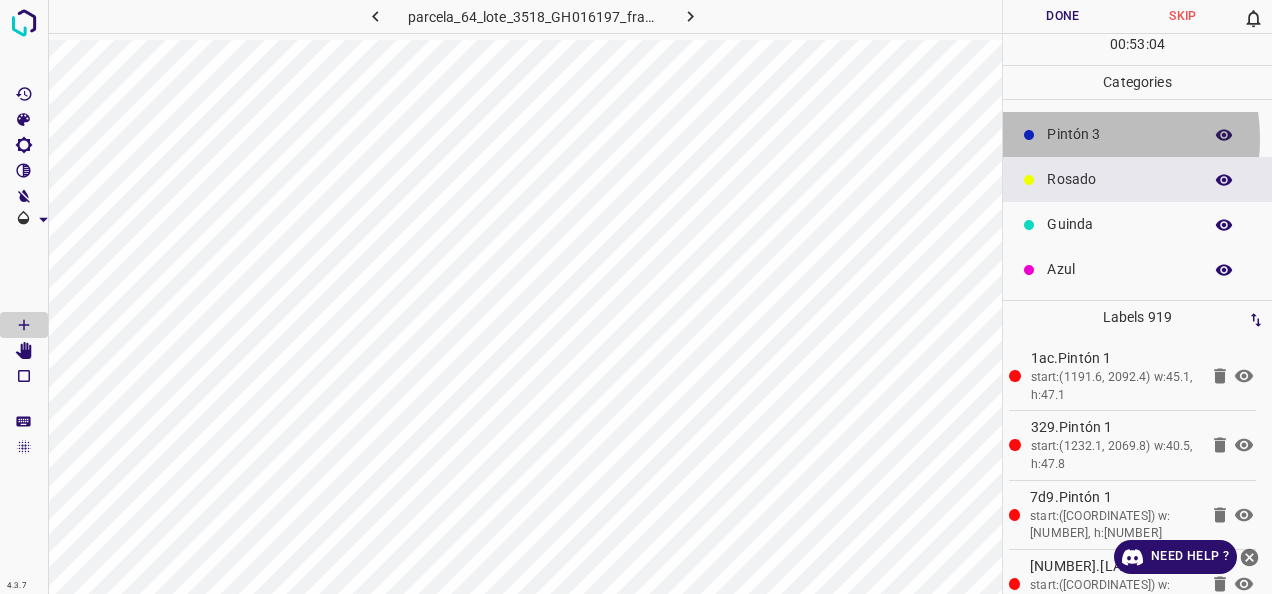 click on "Pintón 3" at bounding box center [1119, 134] 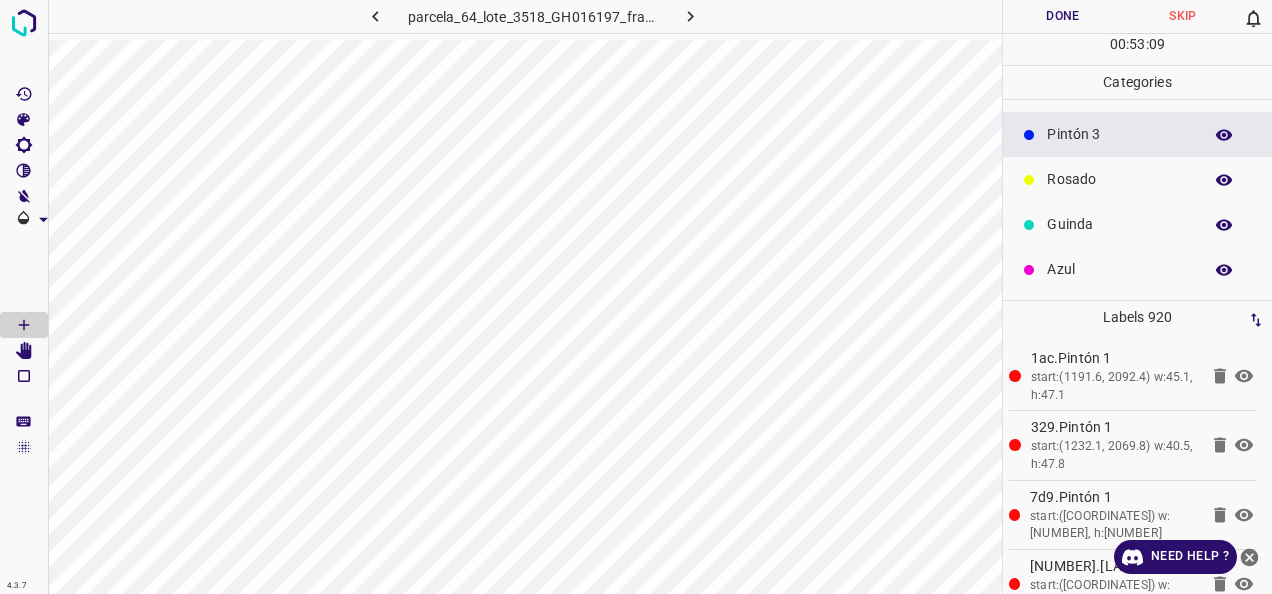 scroll, scrollTop: 76, scrollLeft: 0, axis: vertical 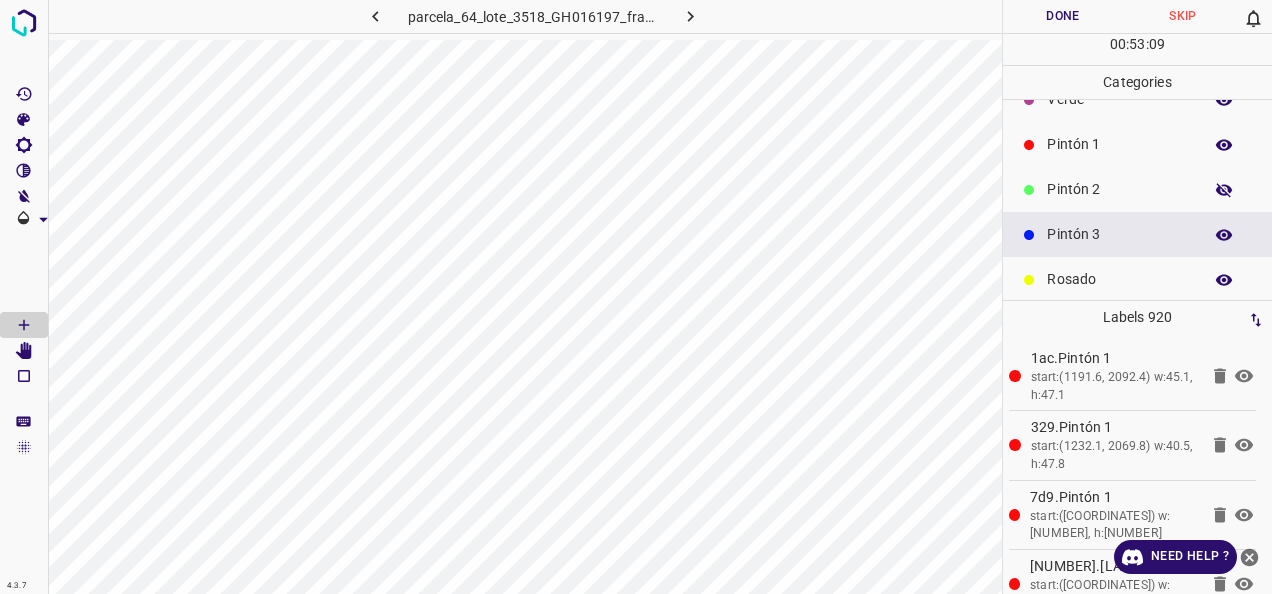drag, startPoint x: 1096, startPoint y: 191, endPoint x: 1081, endPoint y: 134, distance: 58.940647 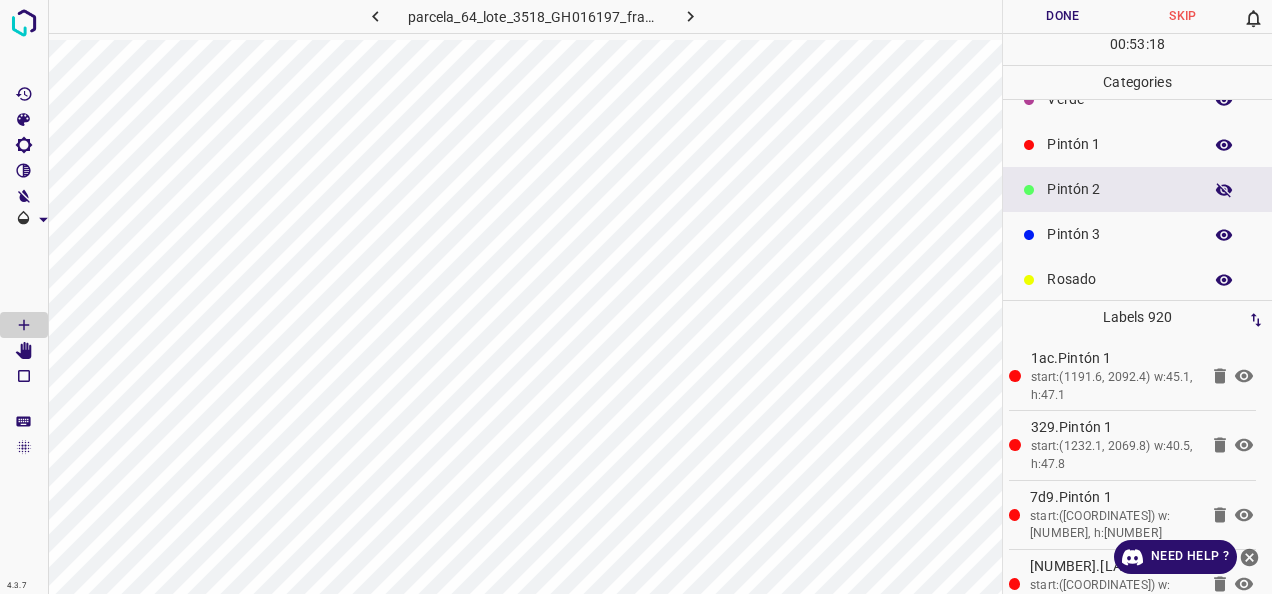 click on "Verde" at bounding box center [1119, 99] 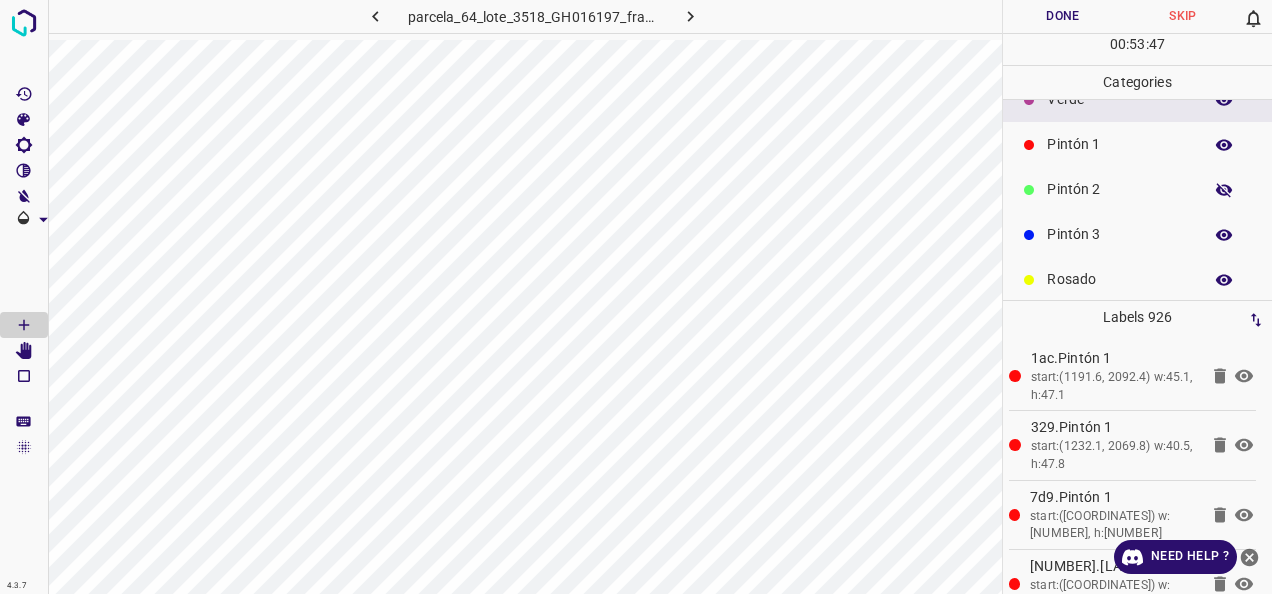 scroll, scrollTop: 176, scrollLeft: 0, axis: vertical 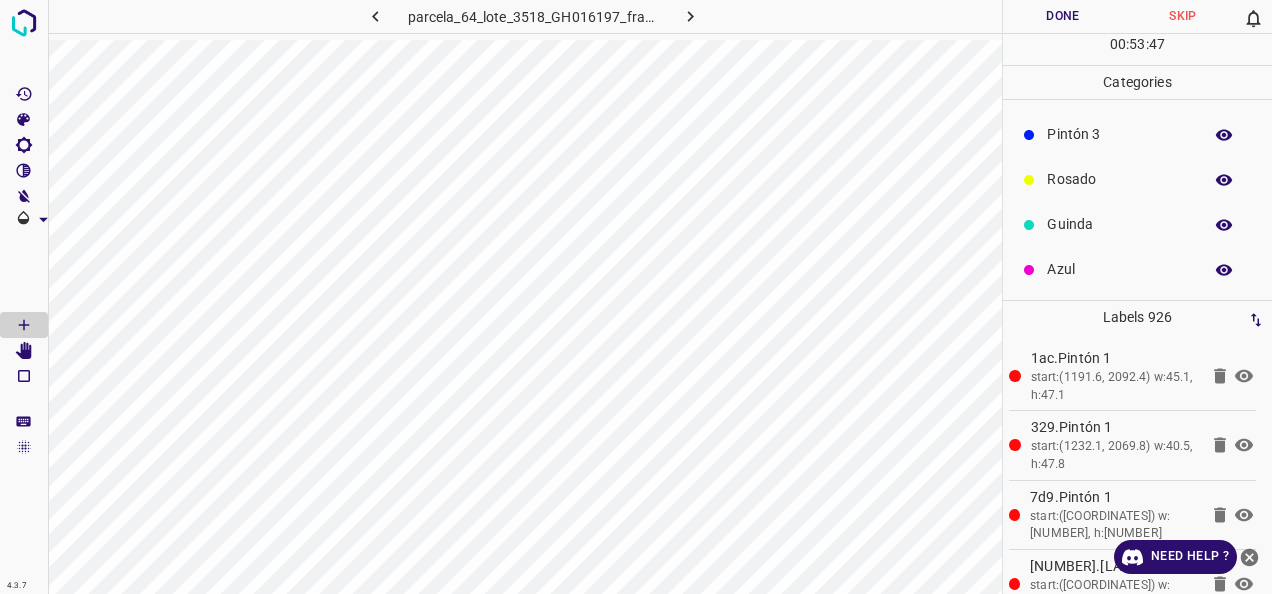 click on "Azul" at bounding box center [1119, 269] 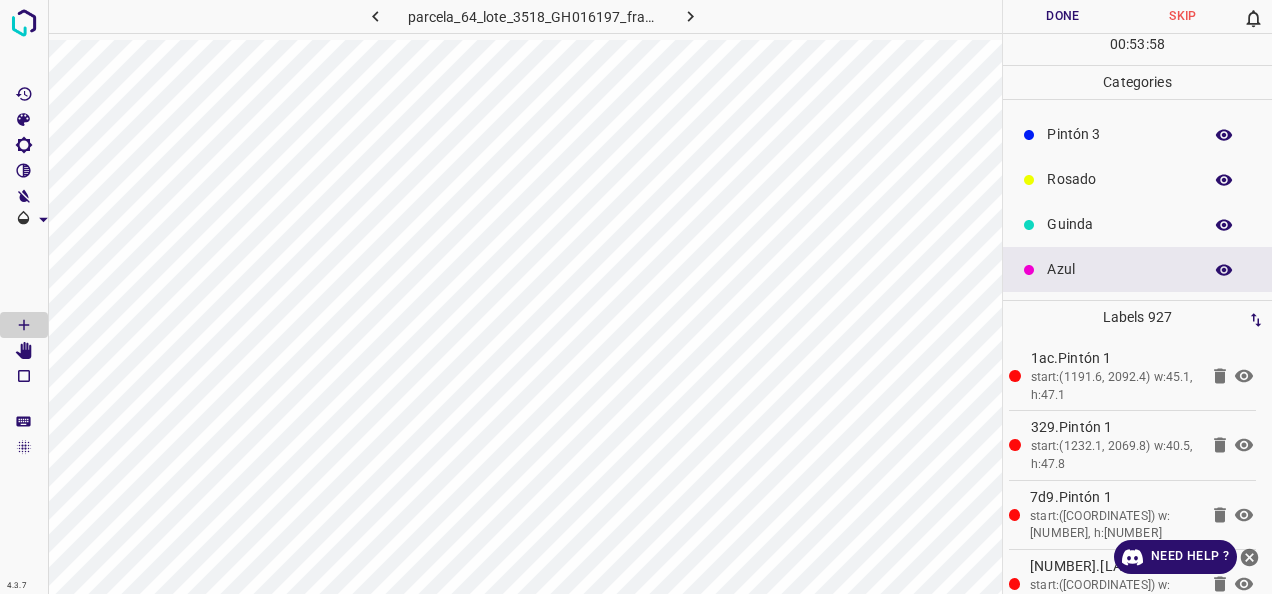 click on "Pintón 1" at bounding box center (1137, 44) 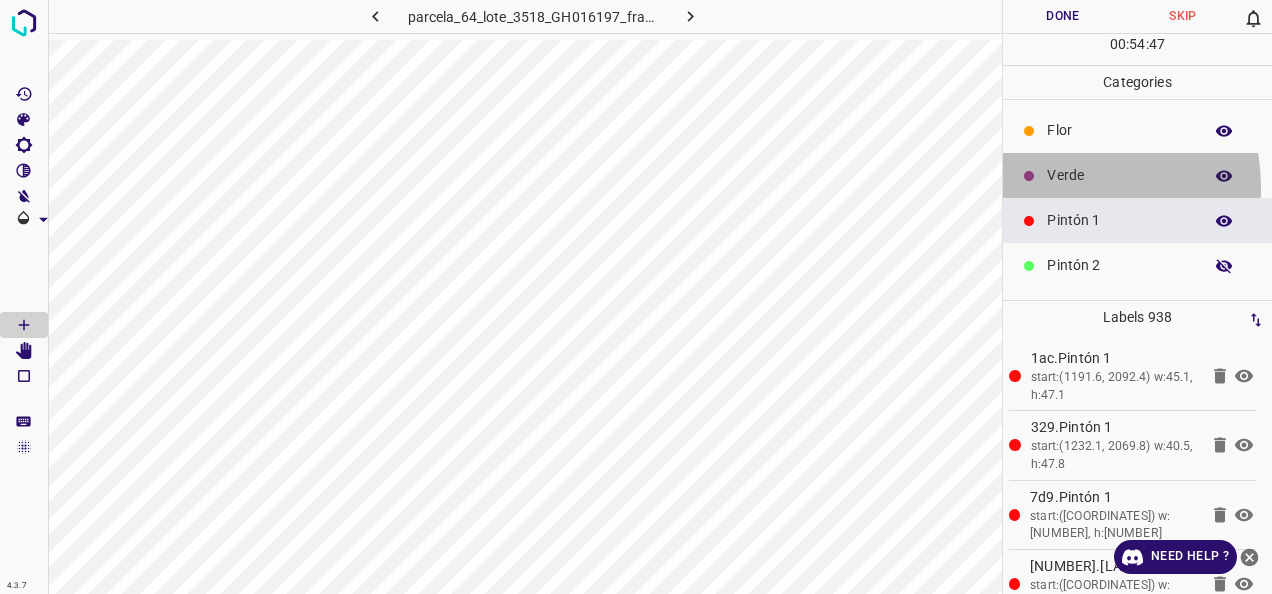 click on "Verde" at bounding box center [1137, 175] 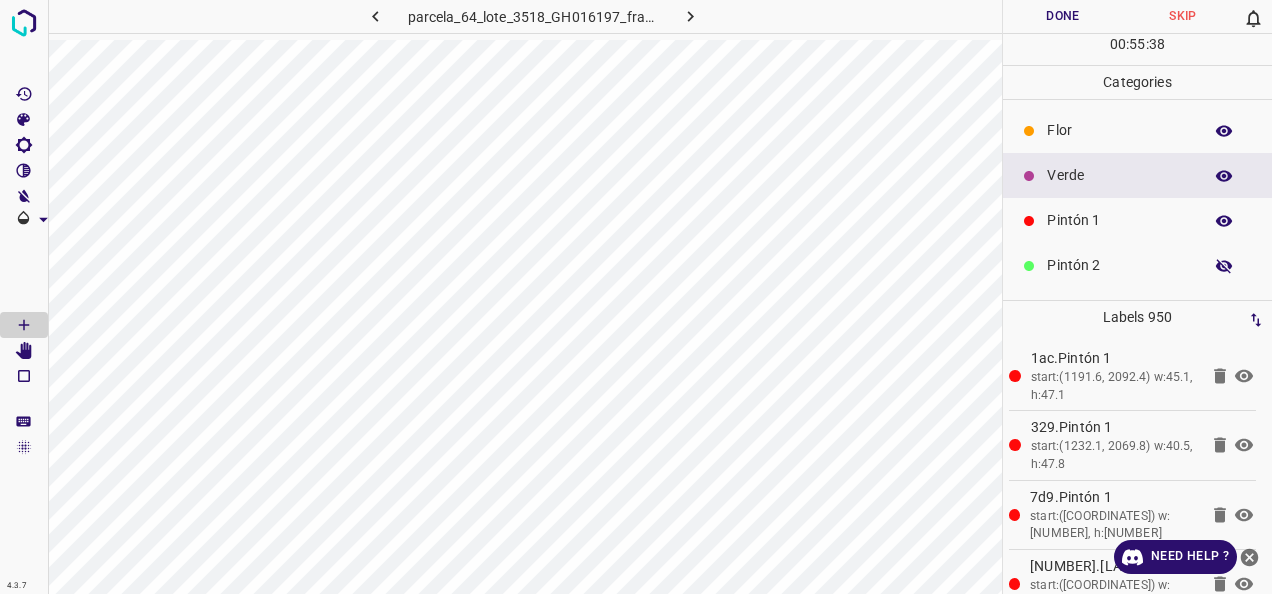 click on "Pintón 1" at bounding box center (1119, 220) 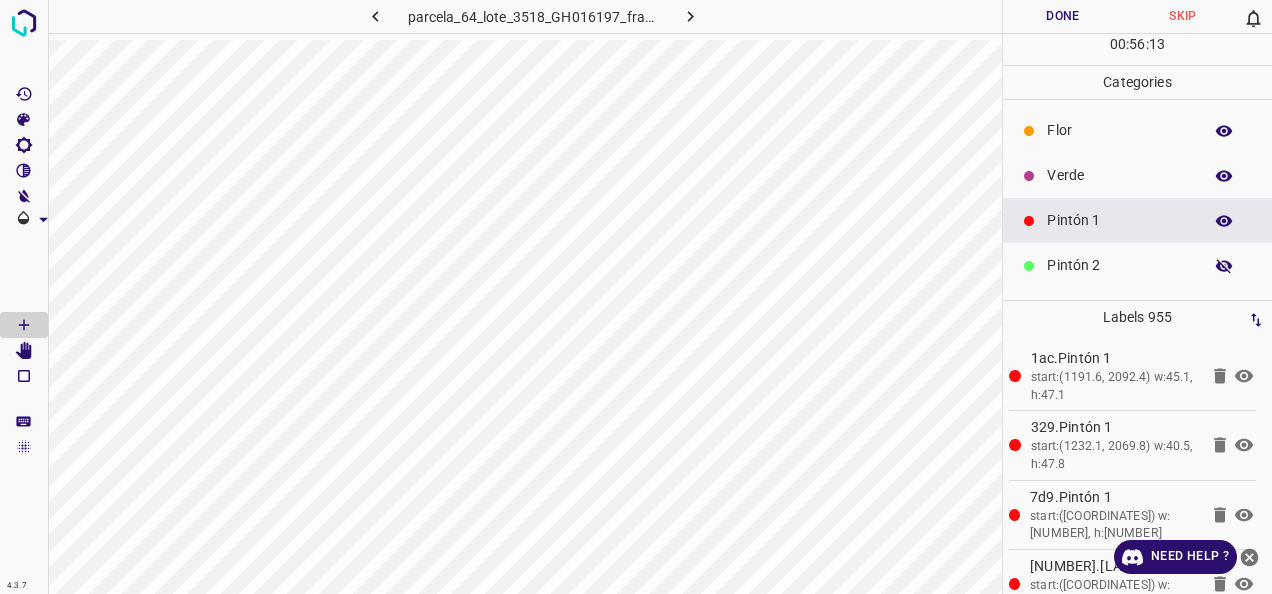 click on "Verde" at bounding box center [1119, 175] 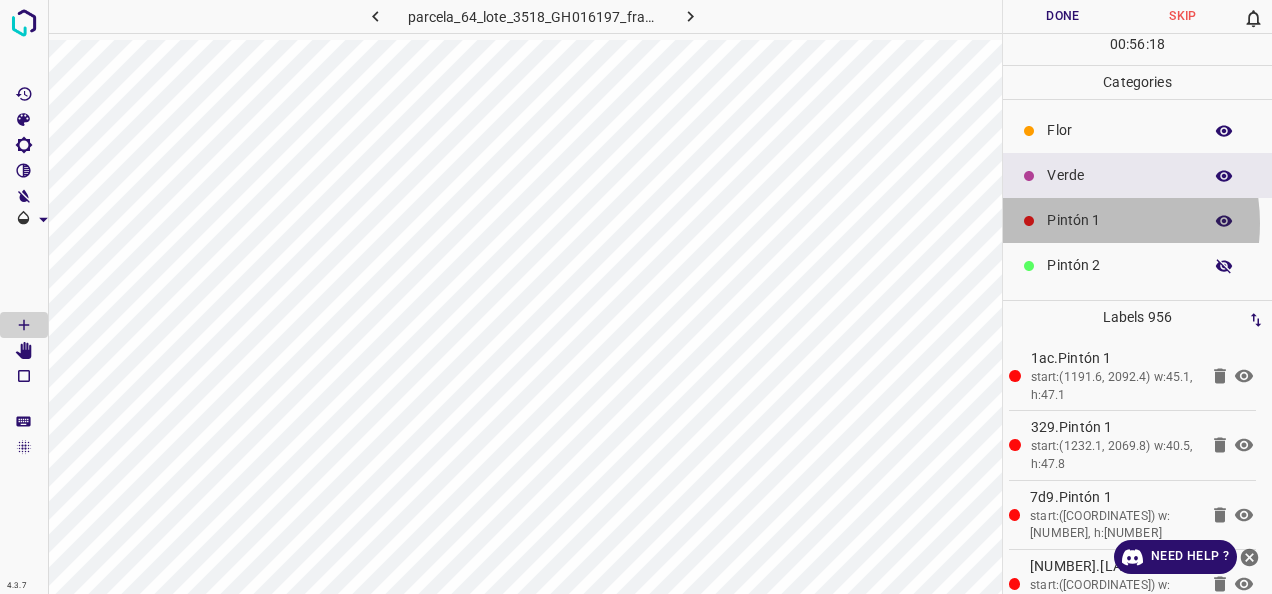 click on "Pintón 1" at bounding box center (1119, 220) 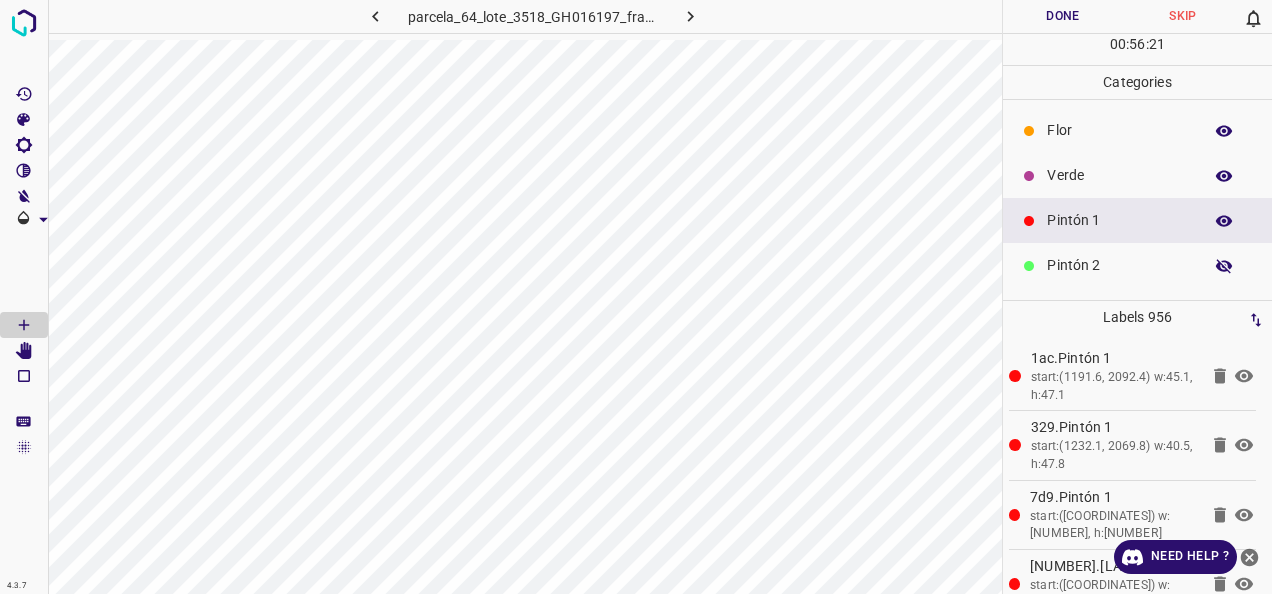 type 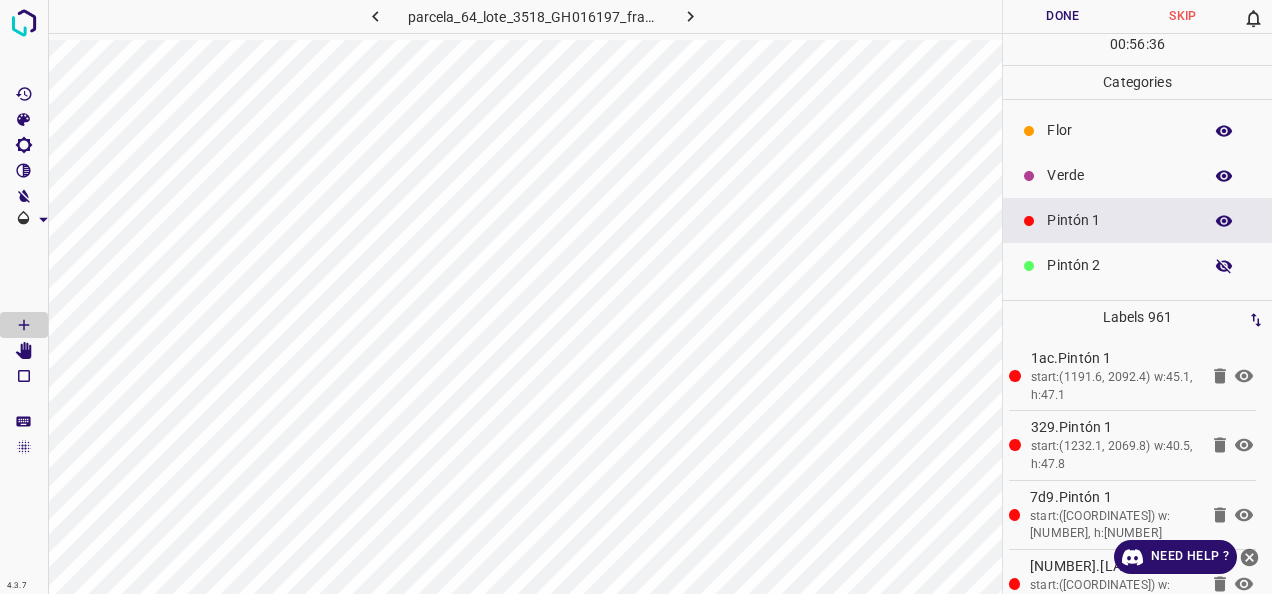 click on "Pintón 2" at bounding box center [1119, 265] 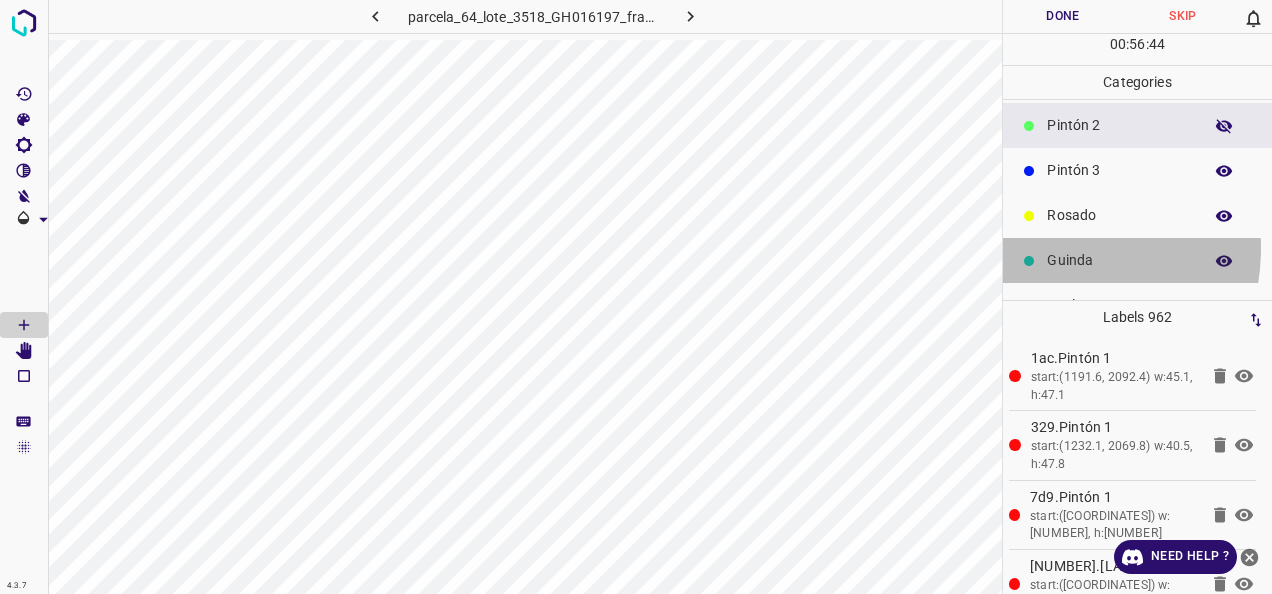 scroll, scrollTop: 176, scrollLeft: 0, axis: vertical 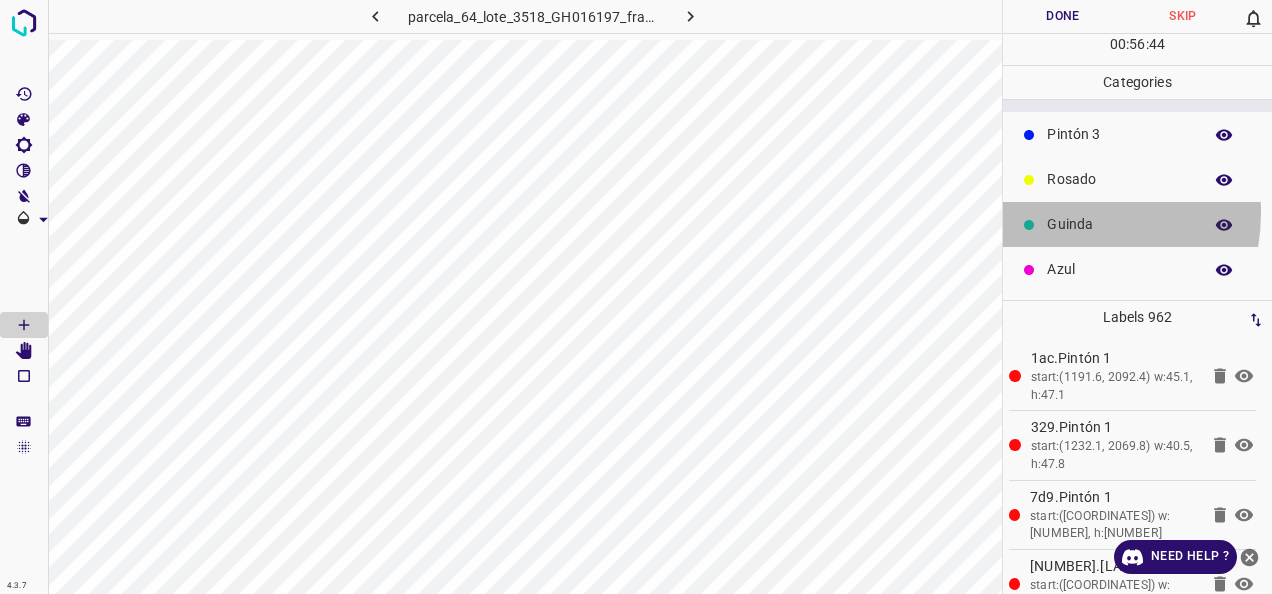 click on "Guinda" at bounding box center (1137, 224) 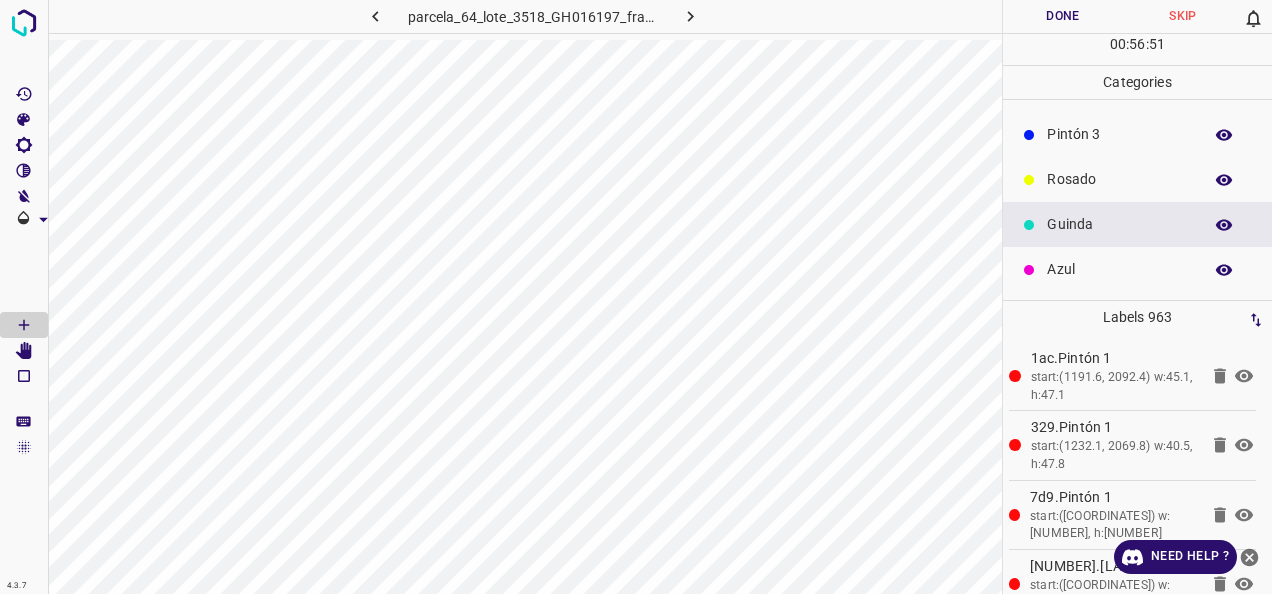 click on "Pintón 3" at bounding box center (1119, 134) 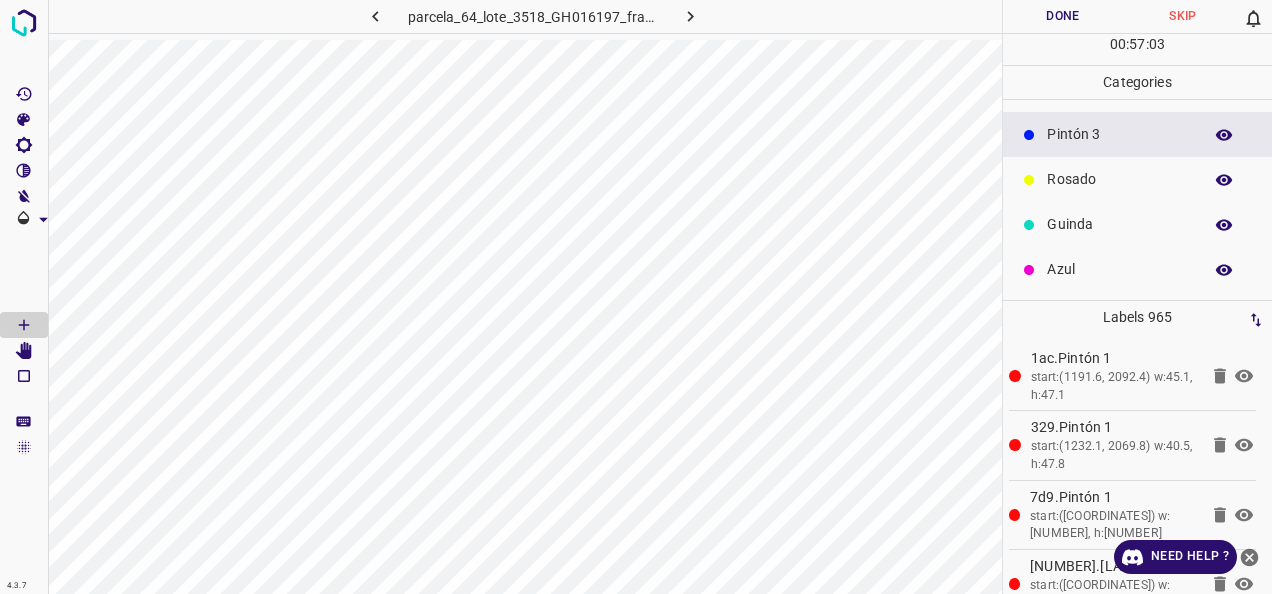 scroll, scrollTop: 76, scrollLeft: 0, axis: vertical 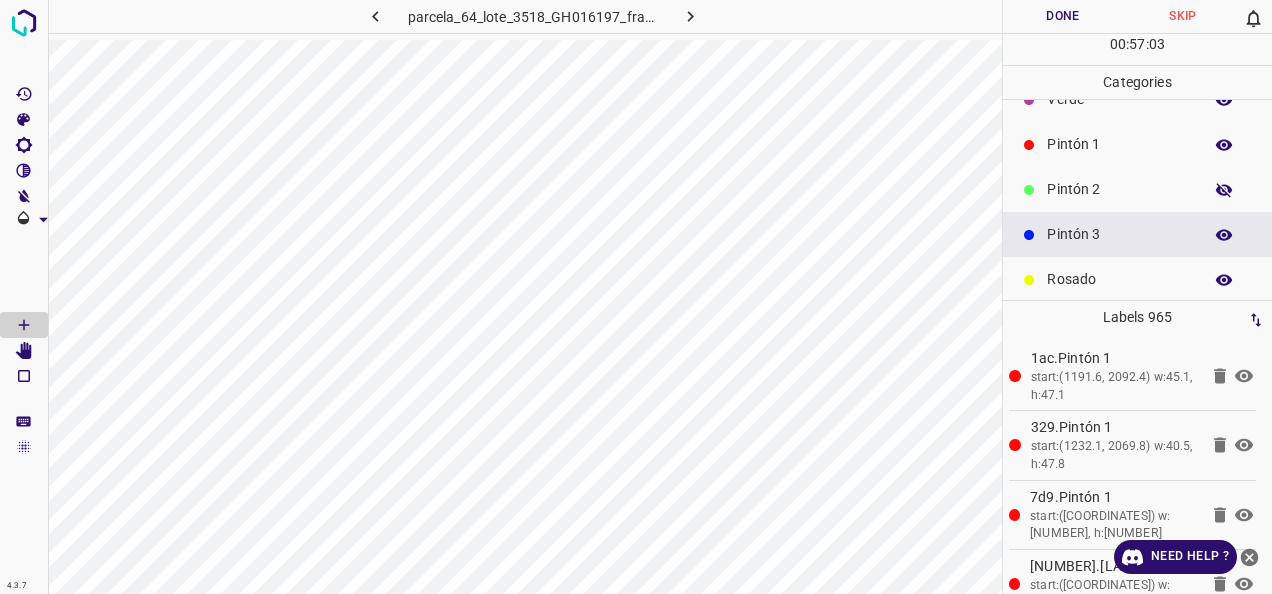 click on "Pintón 2" at bounding box center (1119, 189) 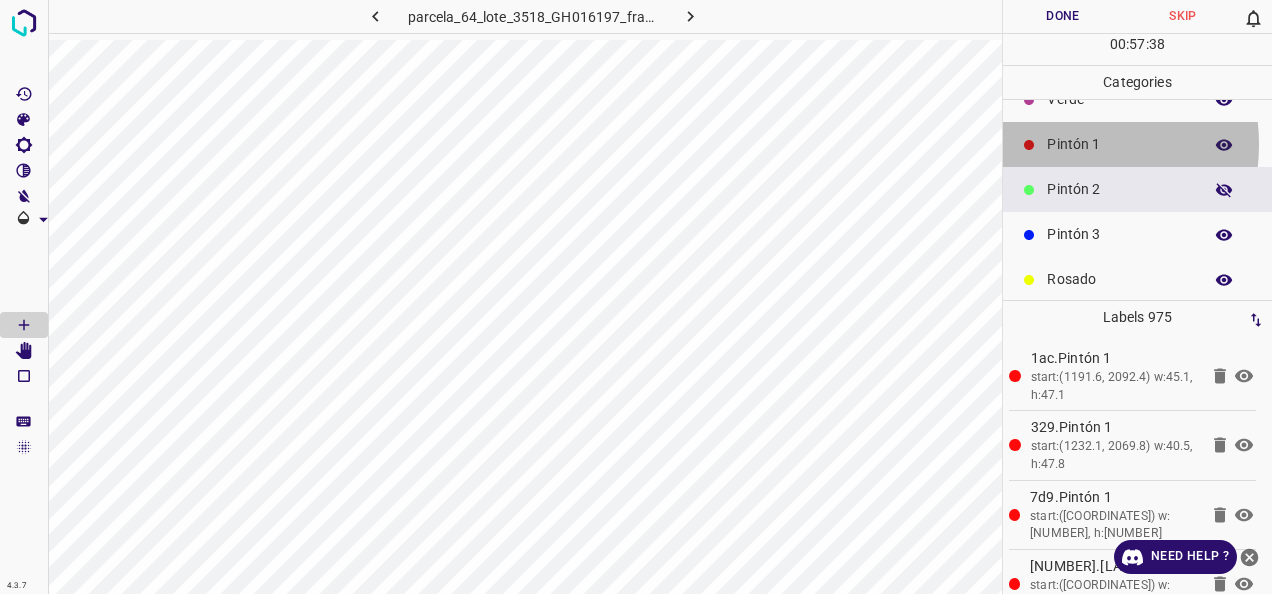 click on "Pintón 1" at bounding box center [1119, 144] 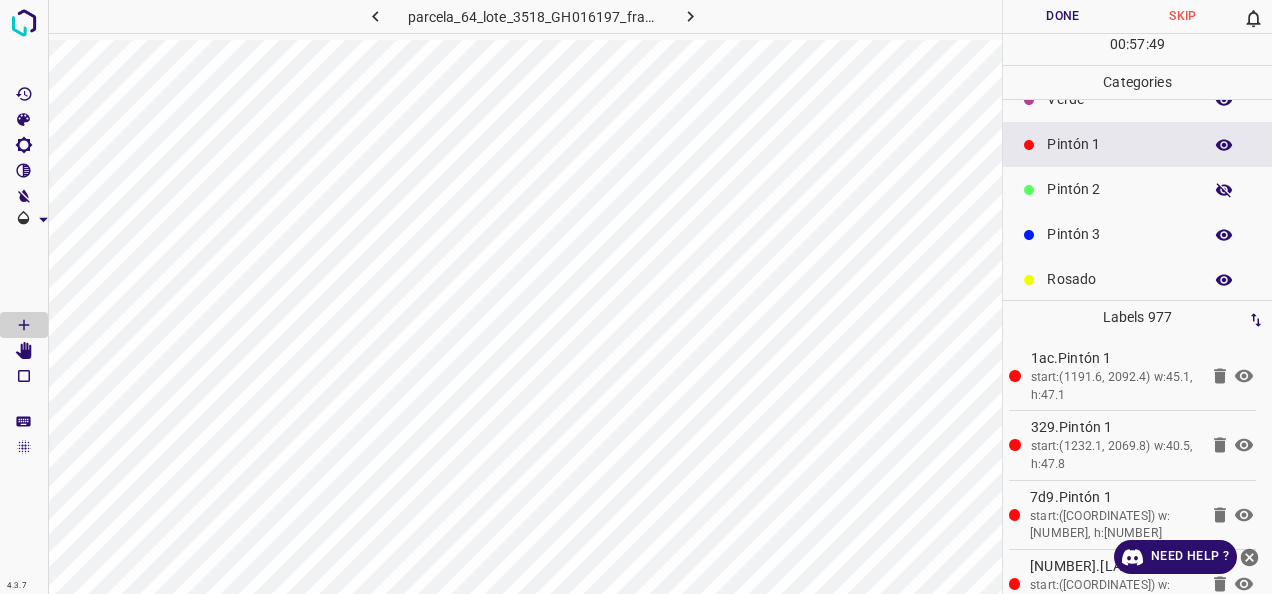 scroll, scrollTop: 0, scrollLeft: 0, axis: both 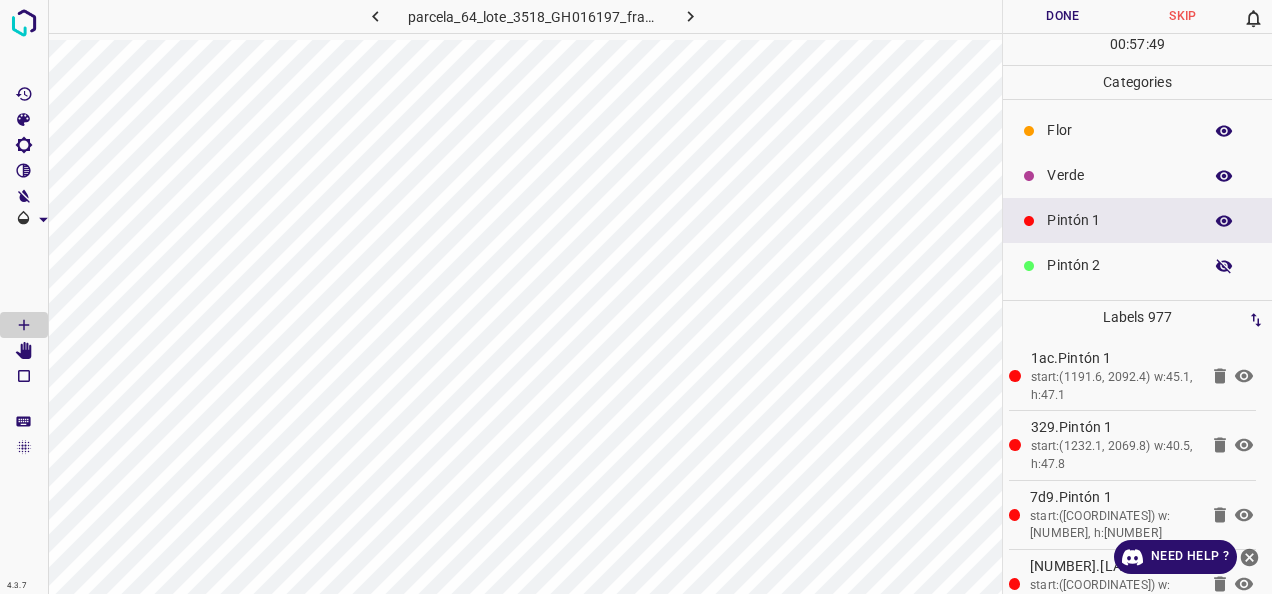 click on "Verde" at bounding box center [1137, 175] 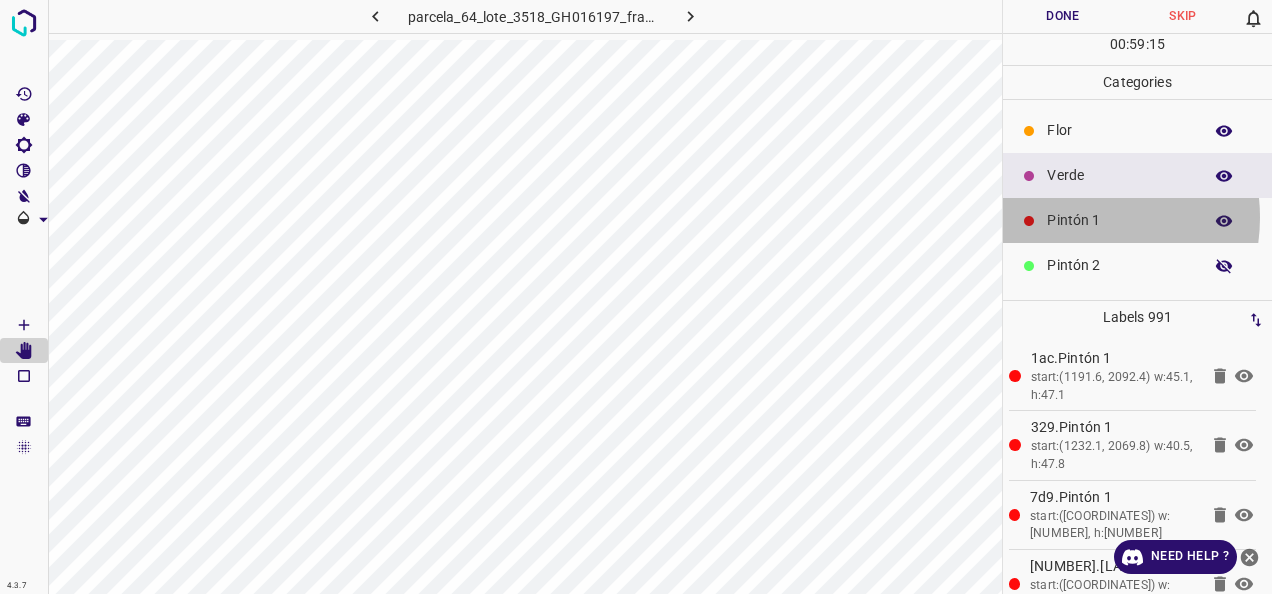 click on "Pintón 1" at bounding box center [1119, 220] 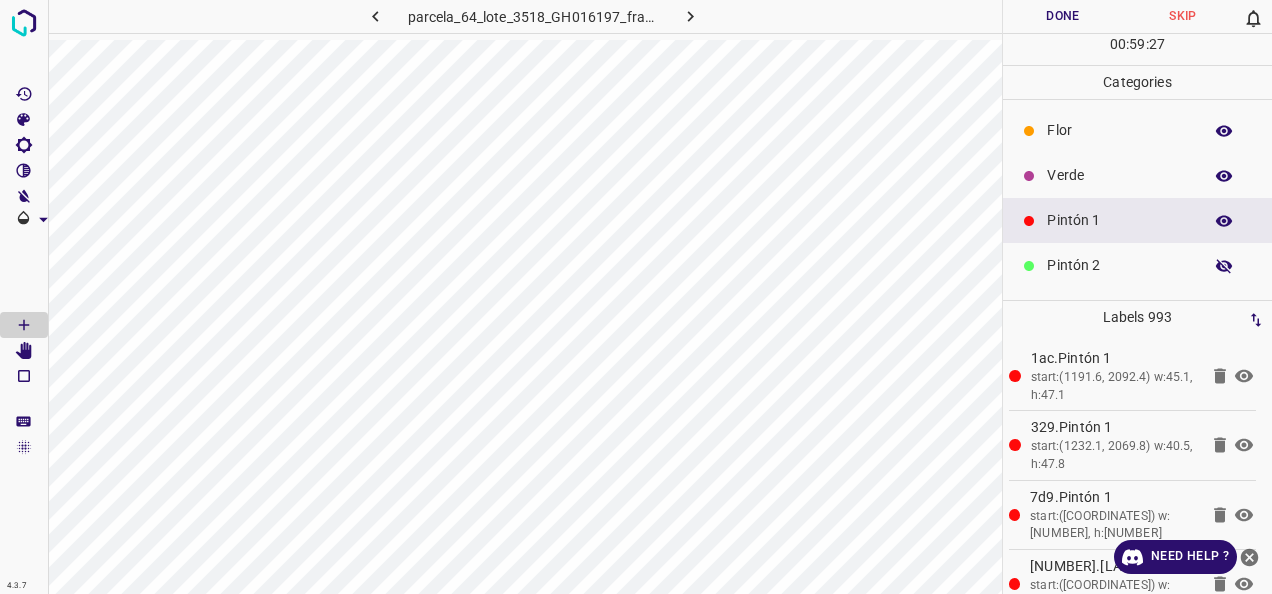 click on "Verde" at bounding box center [1119, 175] 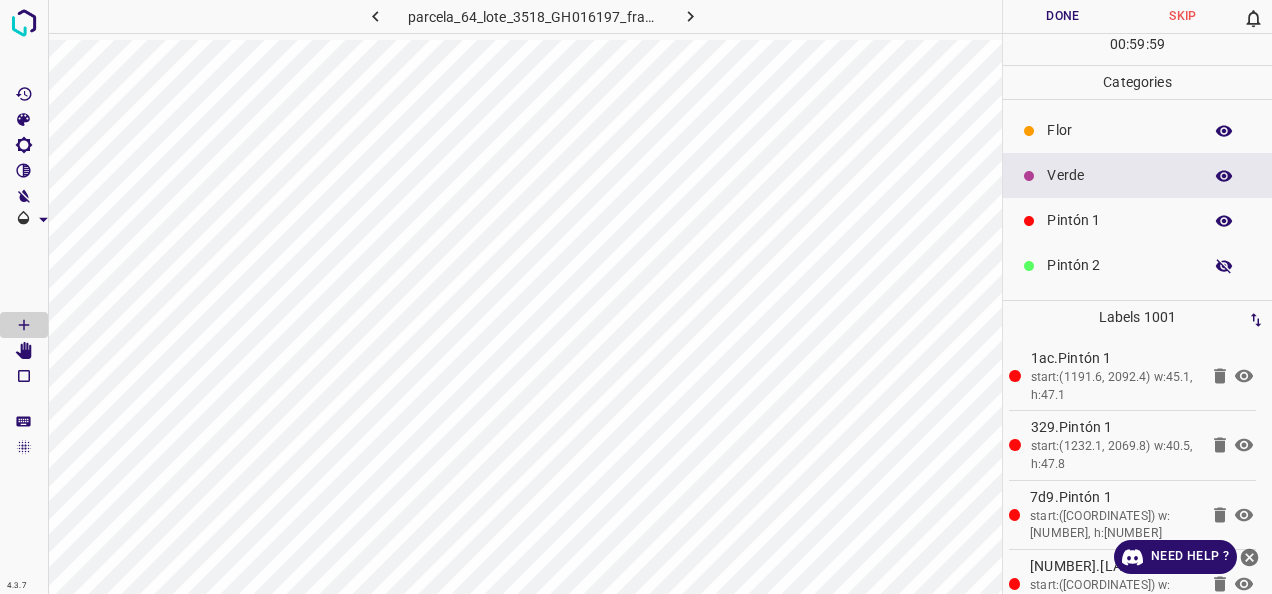 click on "Pintón 2" at bounding box center (1119, 265) 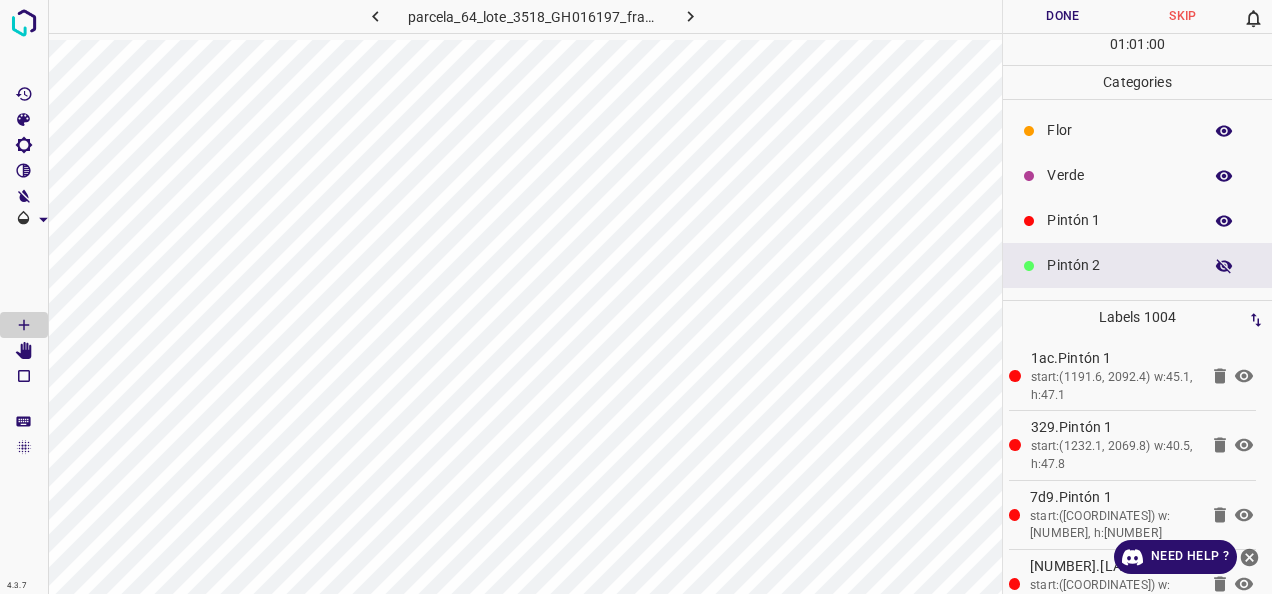 click on "Verde" at bounding box center [1137, 175] 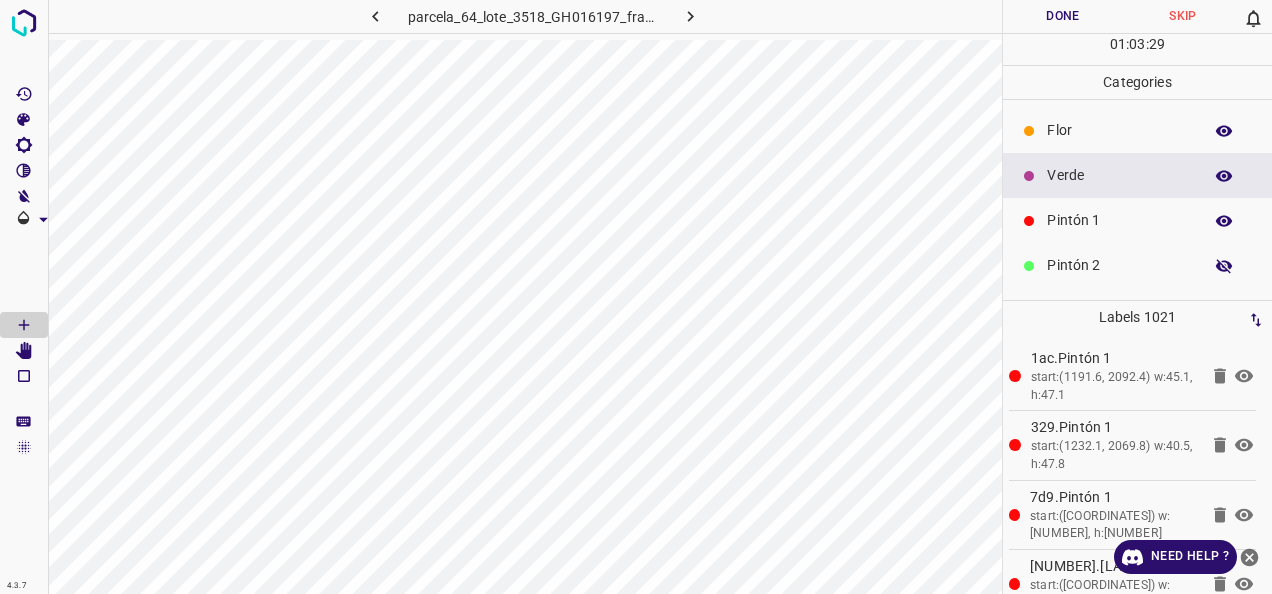 click on "Pintón 1" at bounding box center [1119, 220] 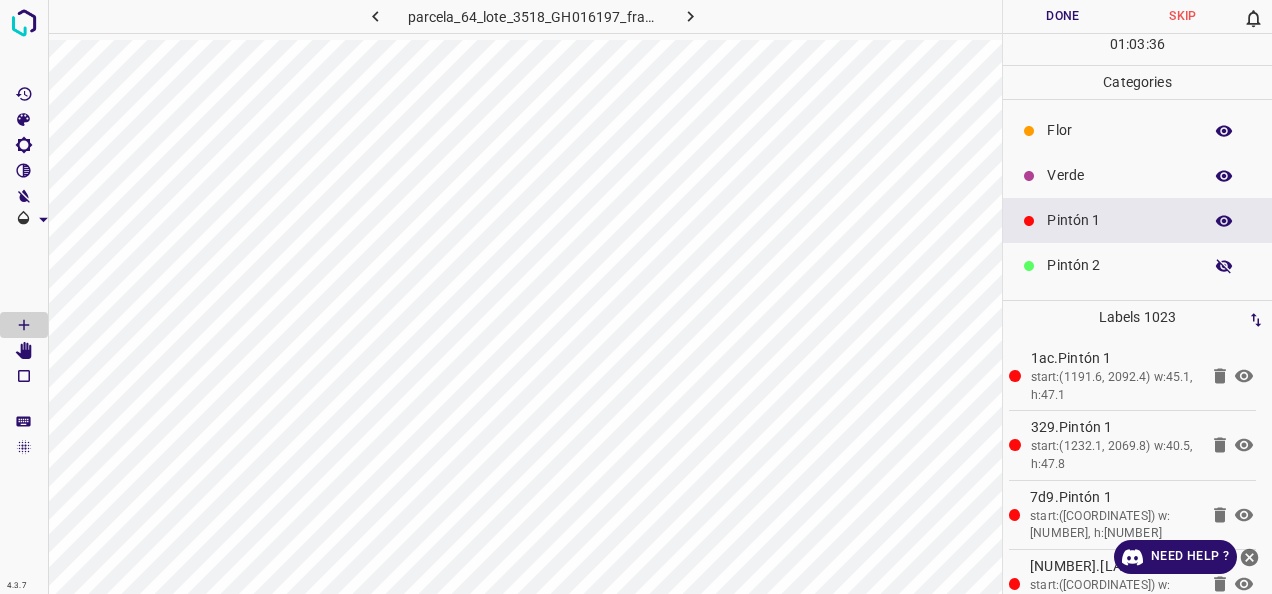 click on "Pintón 2" at bounding box center [1119, 265] 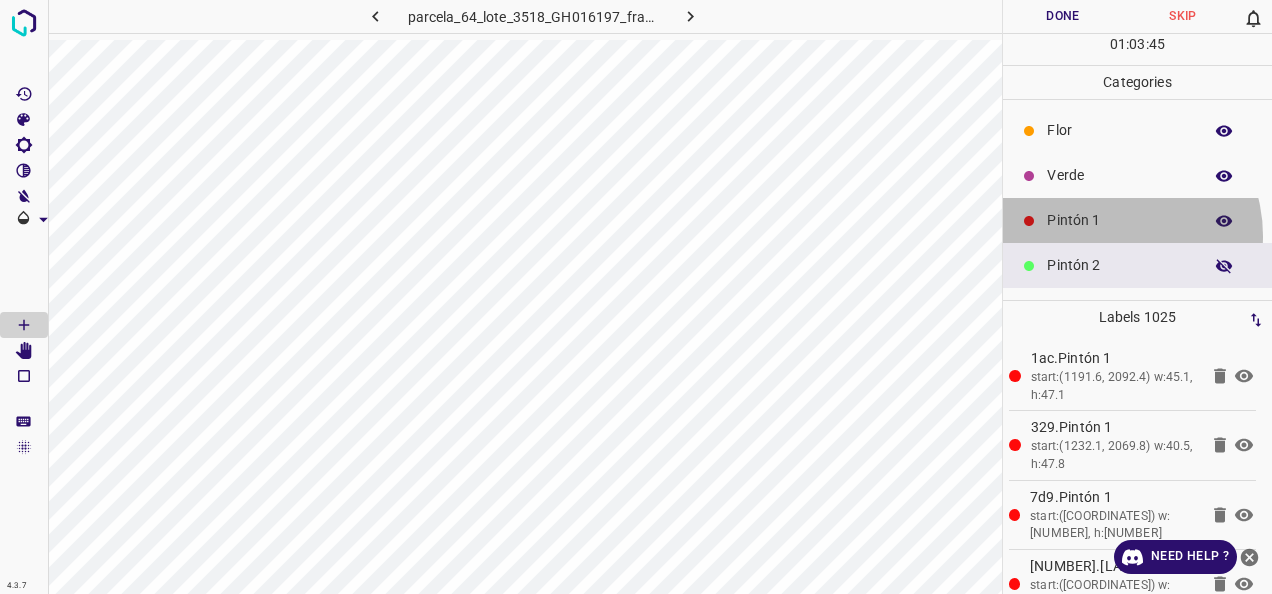click on "Pintón 1" at bounding box center [1137, 220] 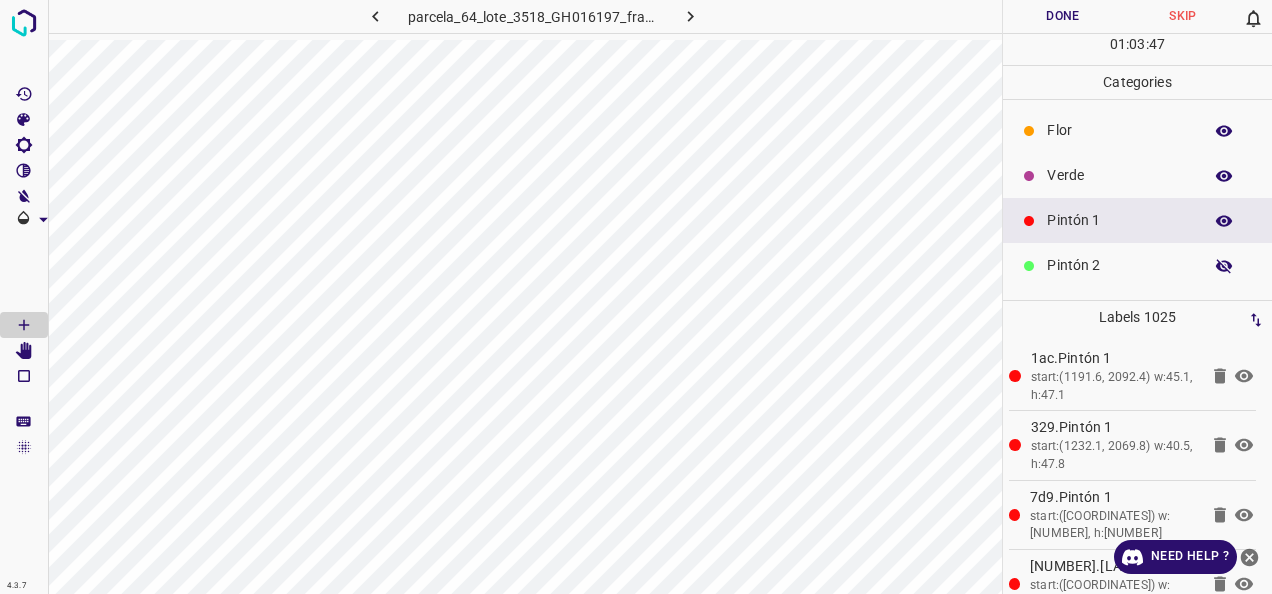 click on "Pintón 1" at bounding box center [1119, 220] 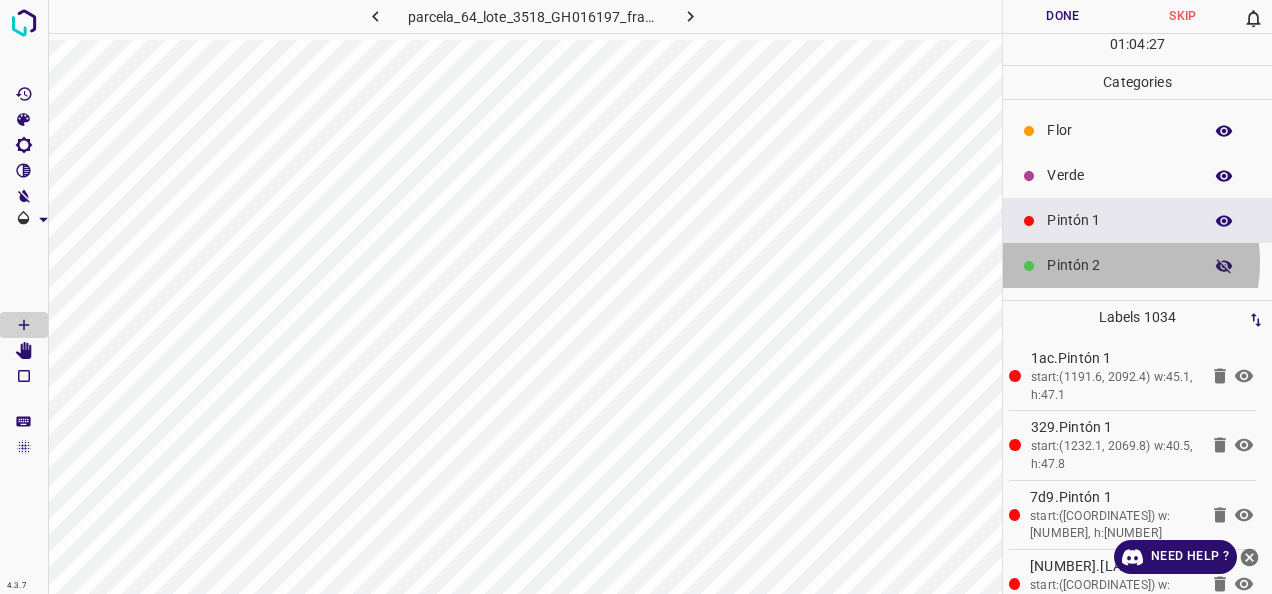 click on "Pintón 2" at bounding box center [1119, 265] 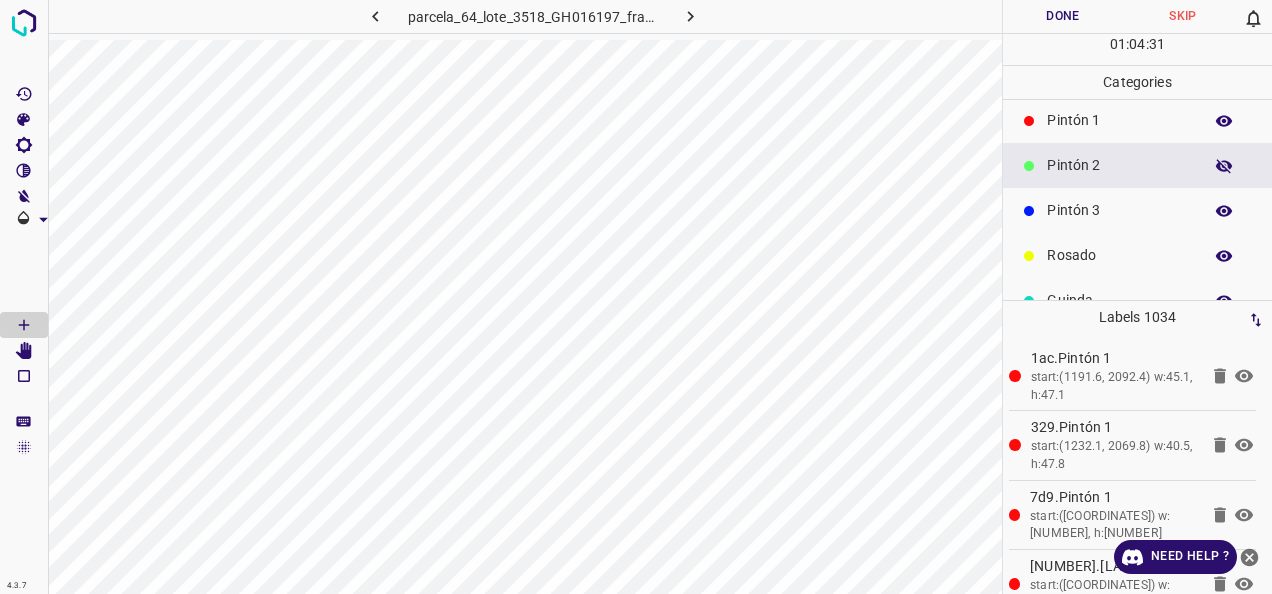 scroll, scrollTop: 176, scrollLeft: 0, axis: vertical 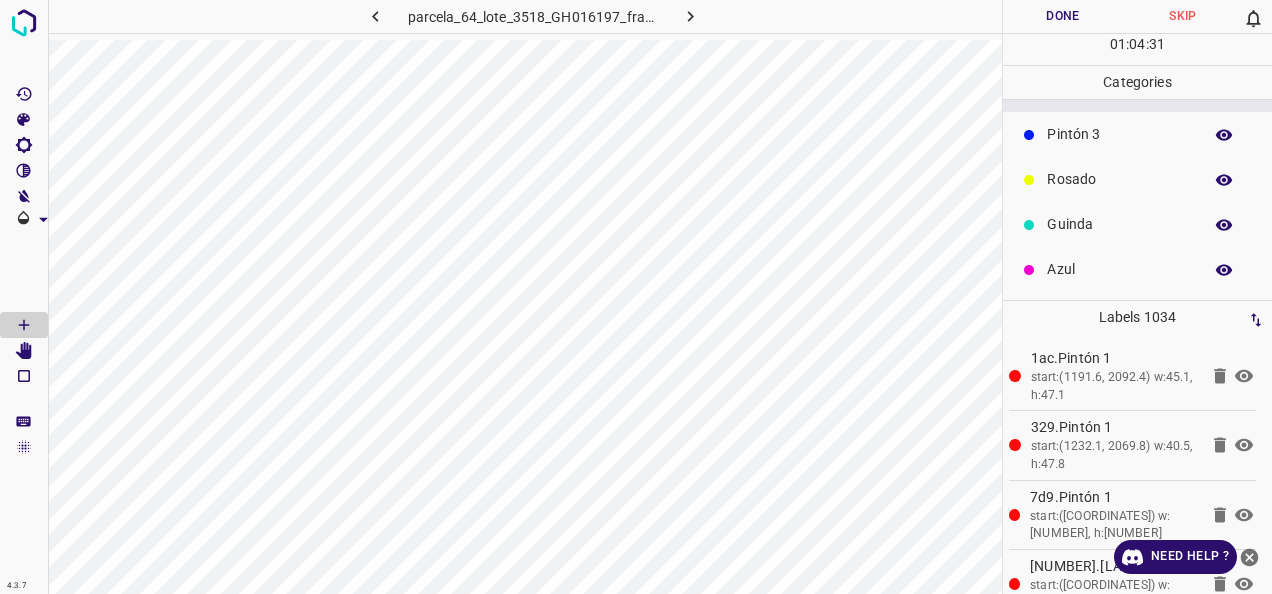 click on "Guinda" at bounding box center [1137, 224] 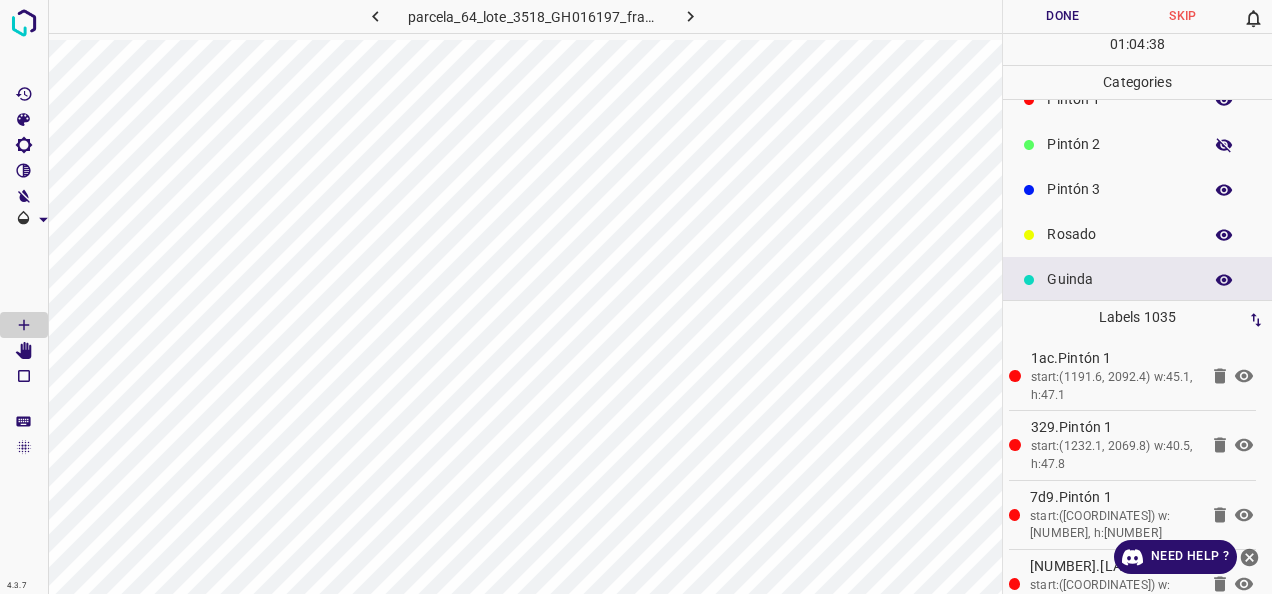 scroll, scrollTop: 0, scrollLeft: 0, axis: both 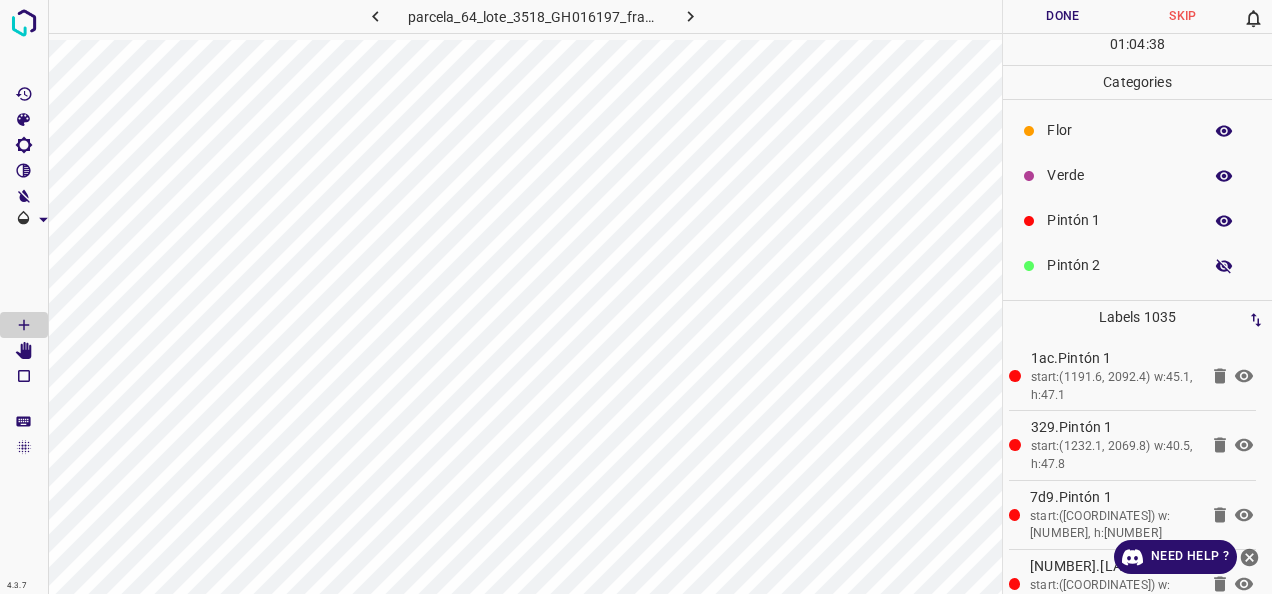 click on "Verde" at bounding box center (1119, 175) 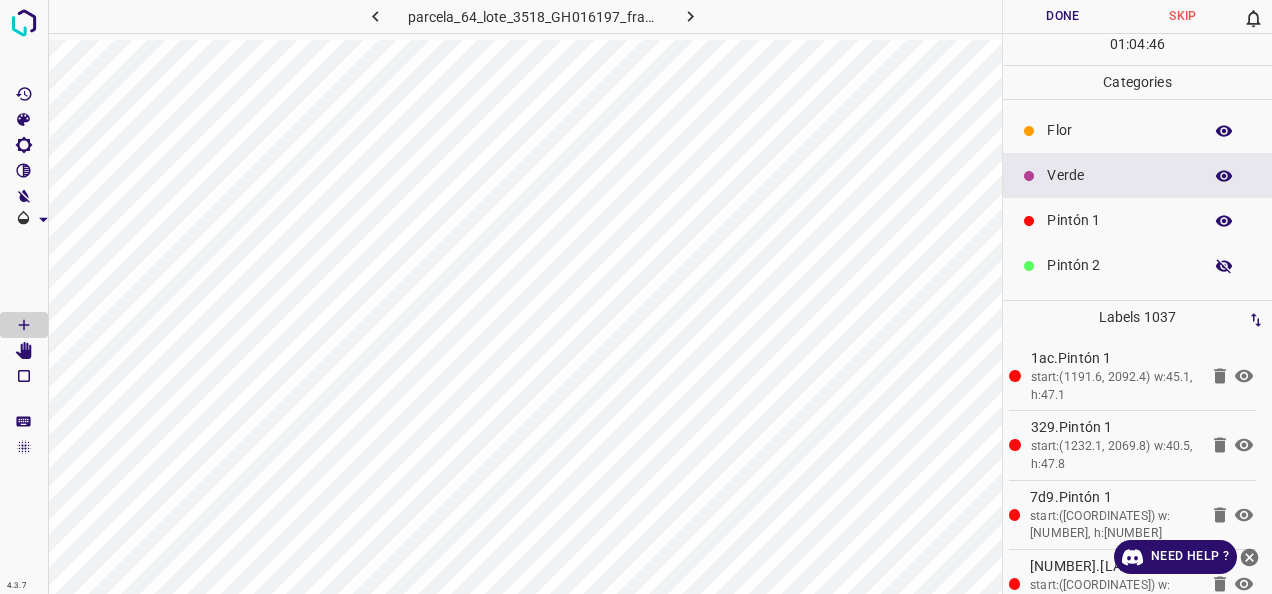 click on "Pintón 1" at bounding box center [1119, 220] 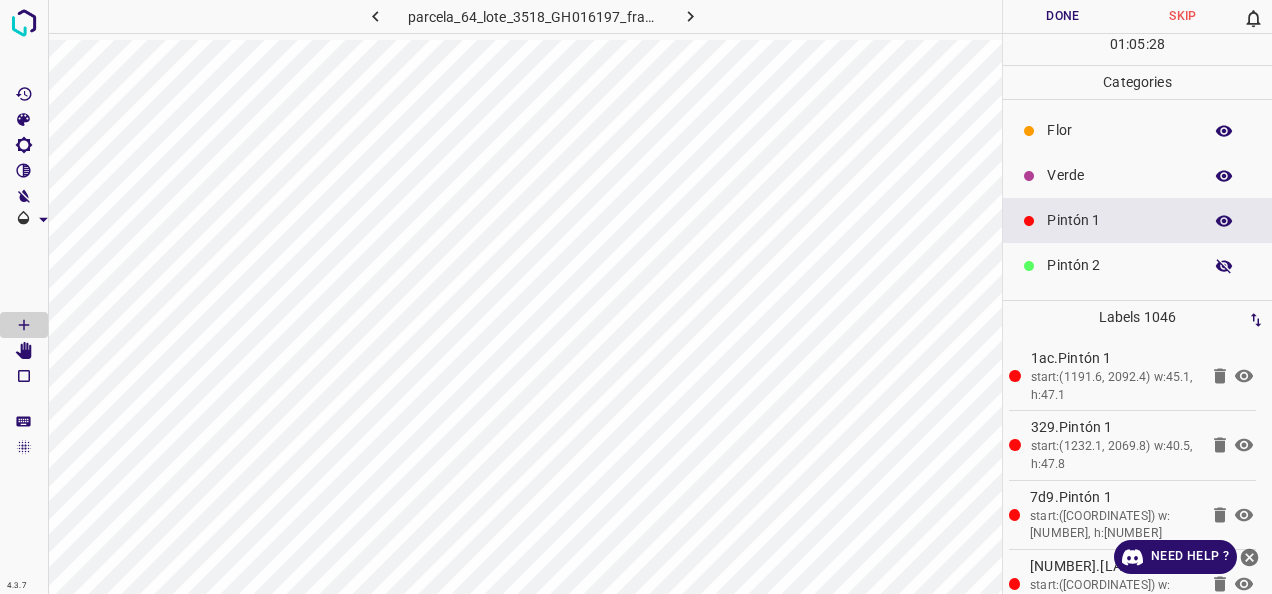 click on "Verde" at bounding box center [1119, 175] 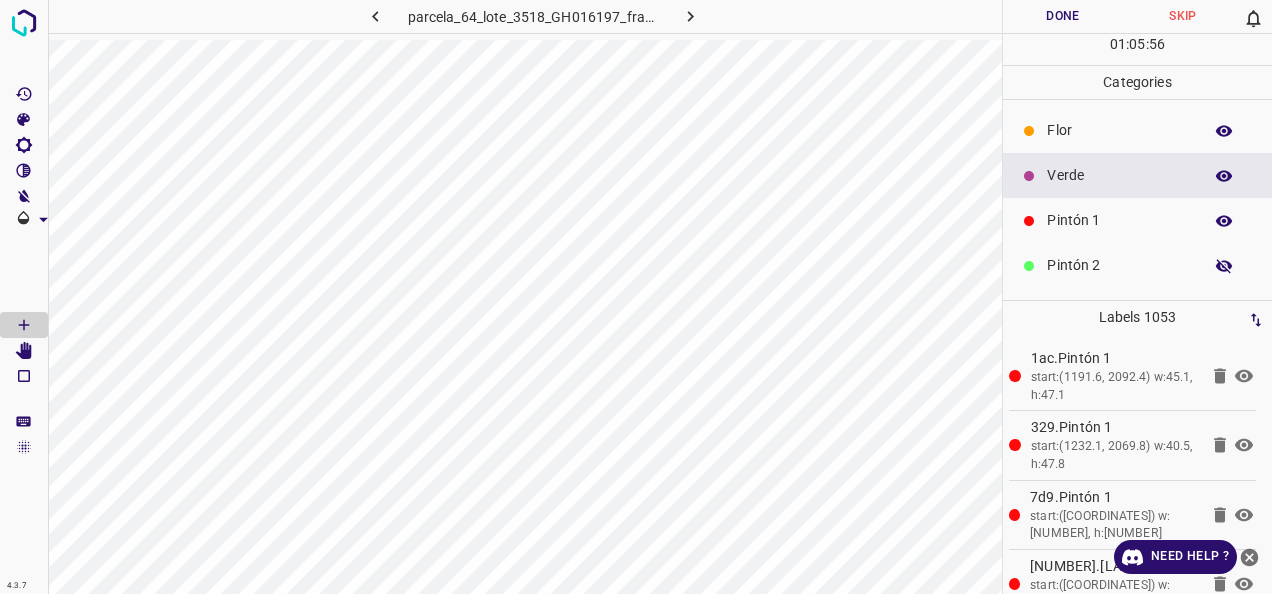 click on "Pintón 1" at bounding box center [1119, 220] 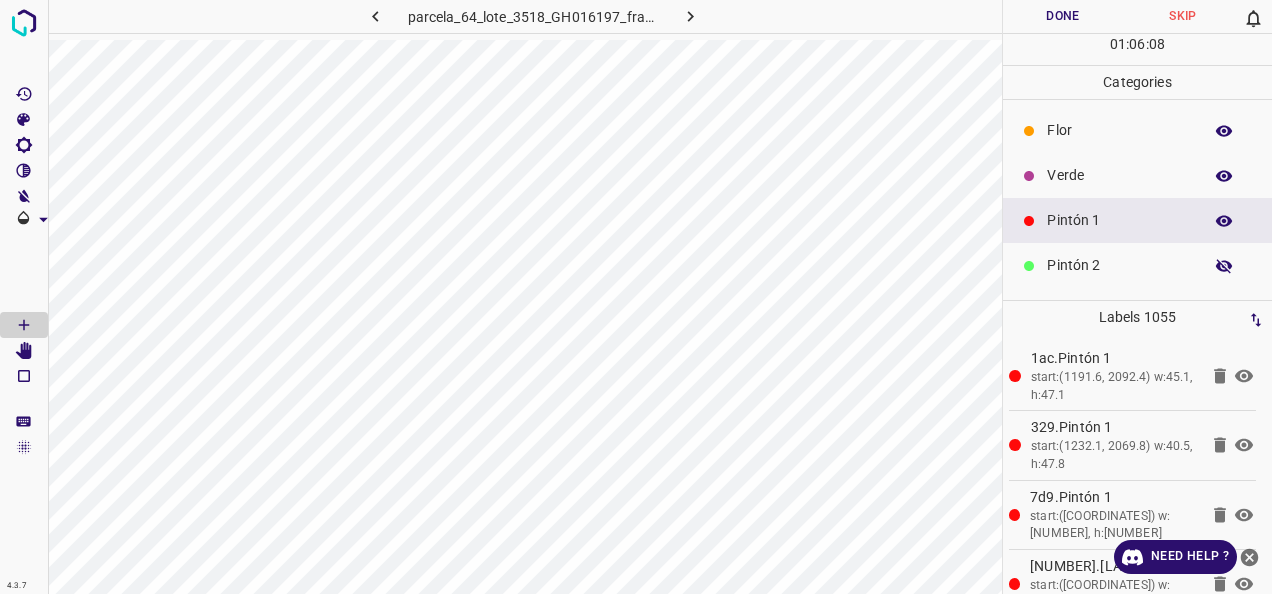 scroll, scrollTop: 176, scrollLeft: 0, axis: vertical 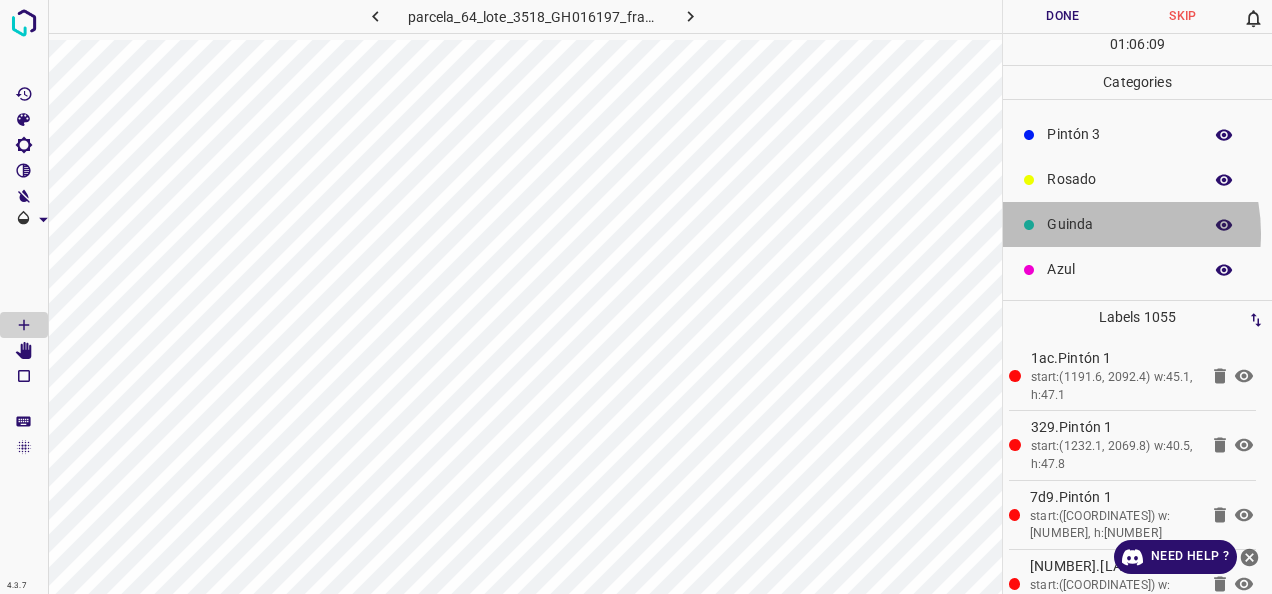 click on "Guinda" at bounding box center [1119, 224] 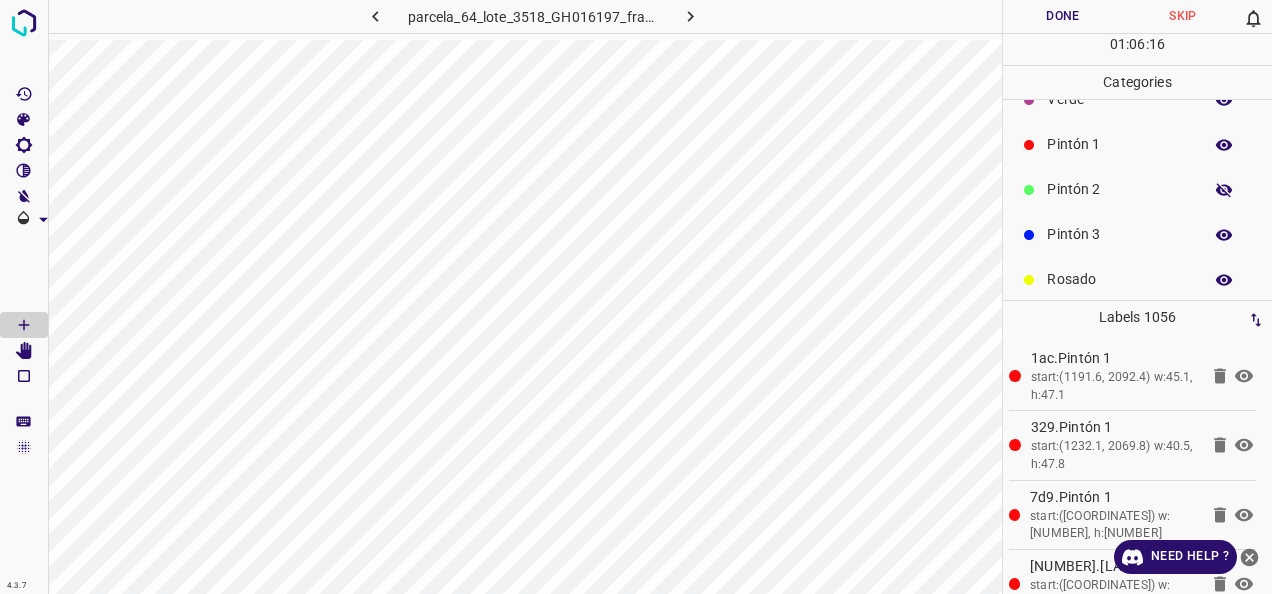 scroll, scrollTop: 0, scrollLeft: 0, axis: both 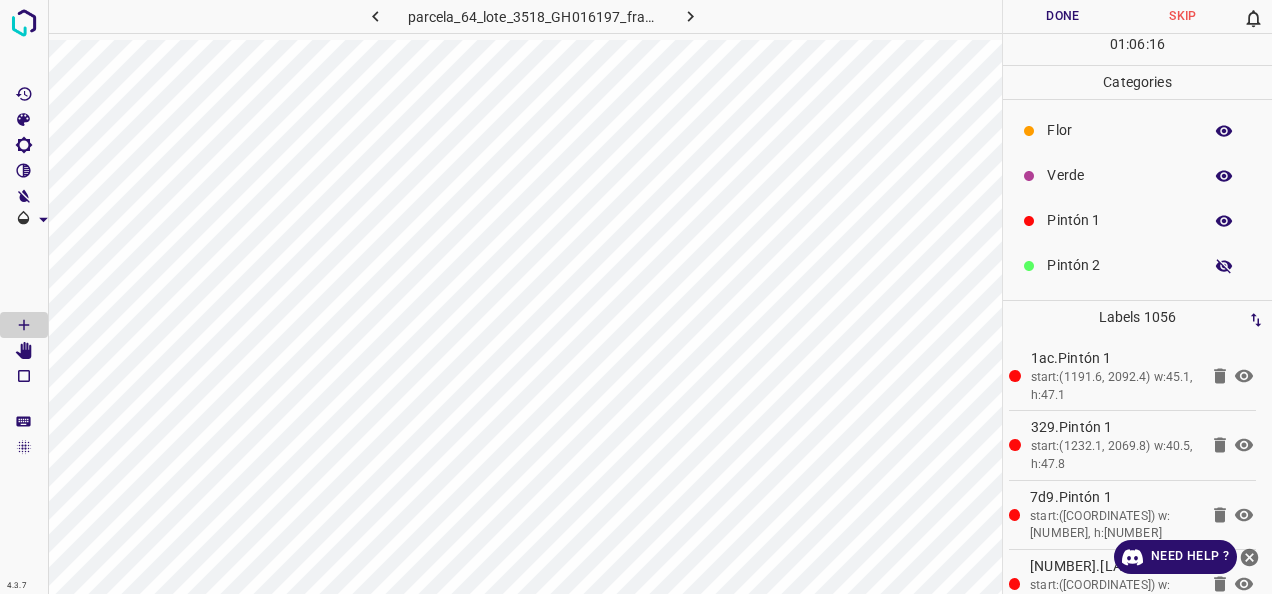 click at bounding box center (1029, 176) 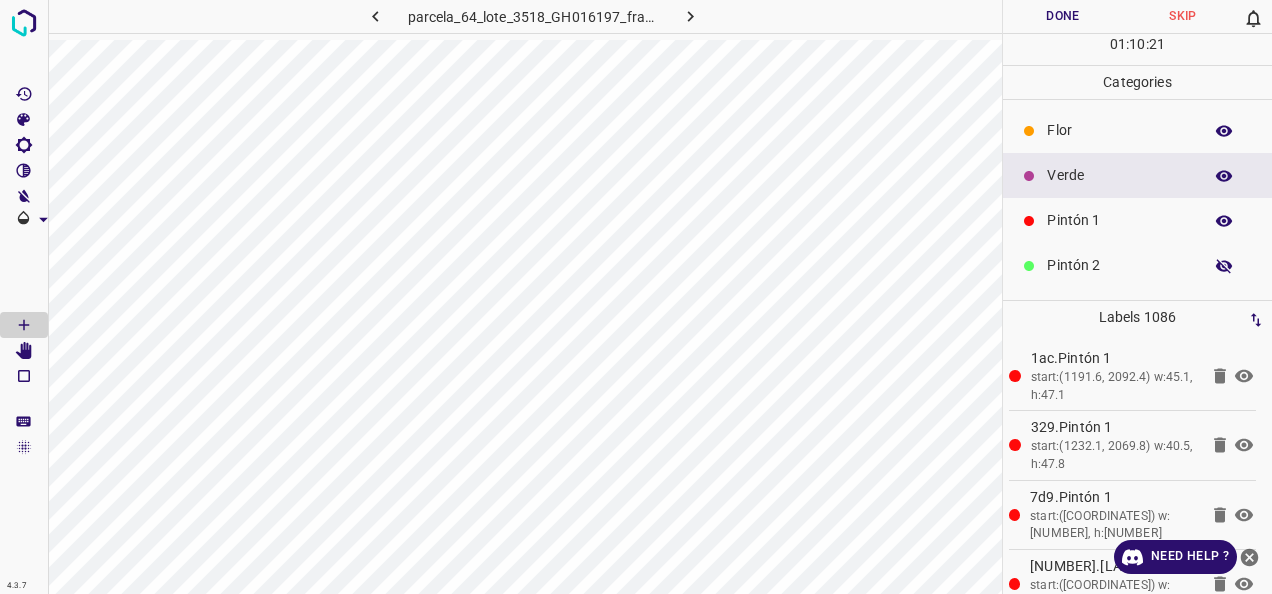 click on "Pintón 2" at bounding box center (1119, 265) 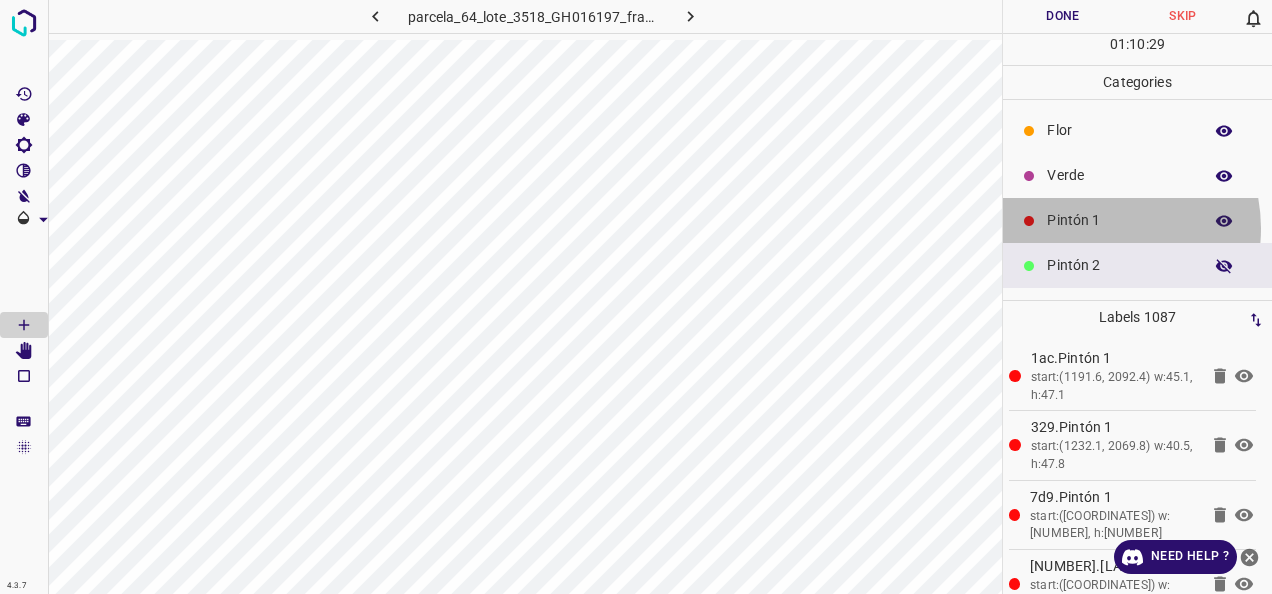 click on "Pintón 1" at bounding box center [1119, 220] 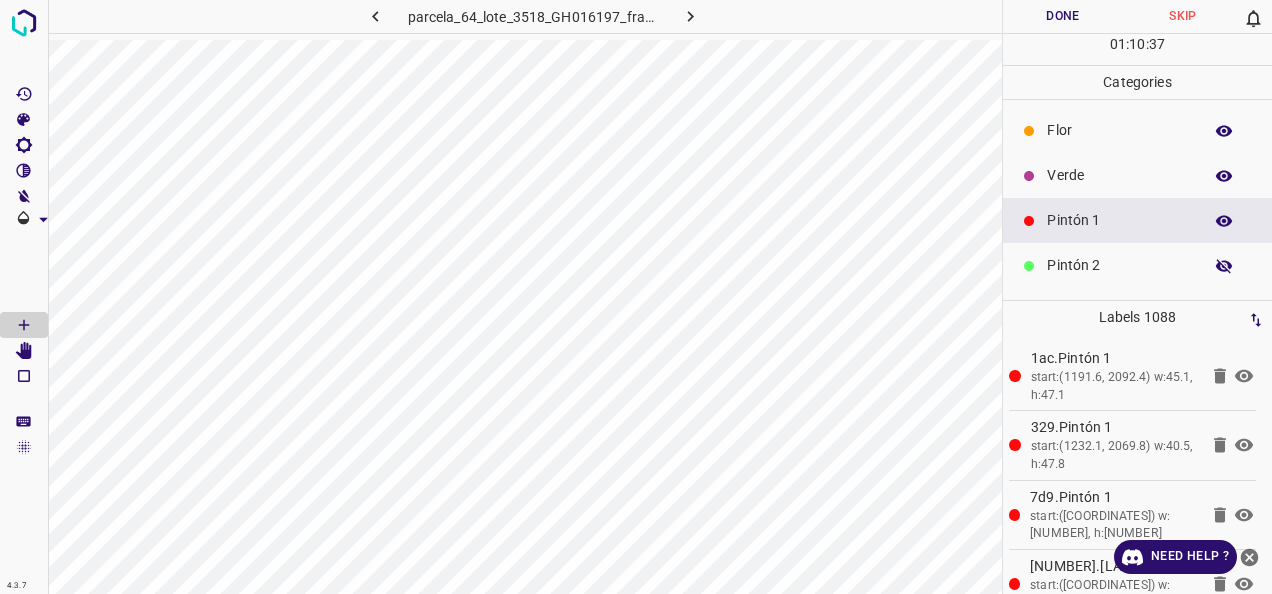 scroll, scrollTop: 176, scrollLeft: 0, axis: vertical 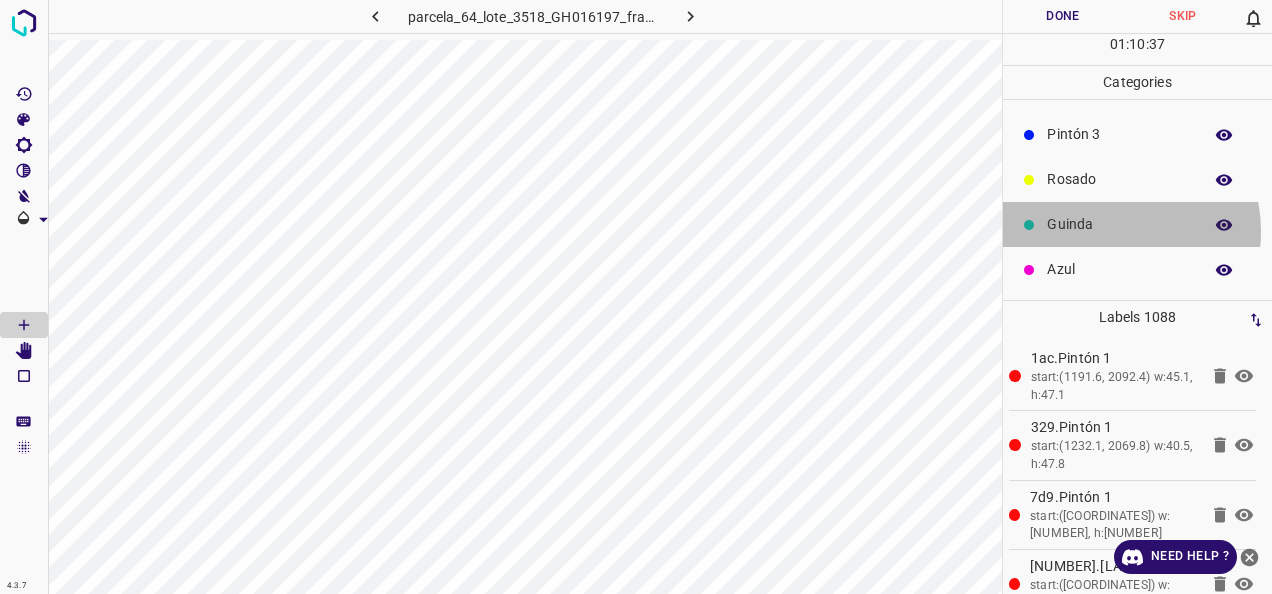 click on "Guinda" at bounding box center (1119, 224) 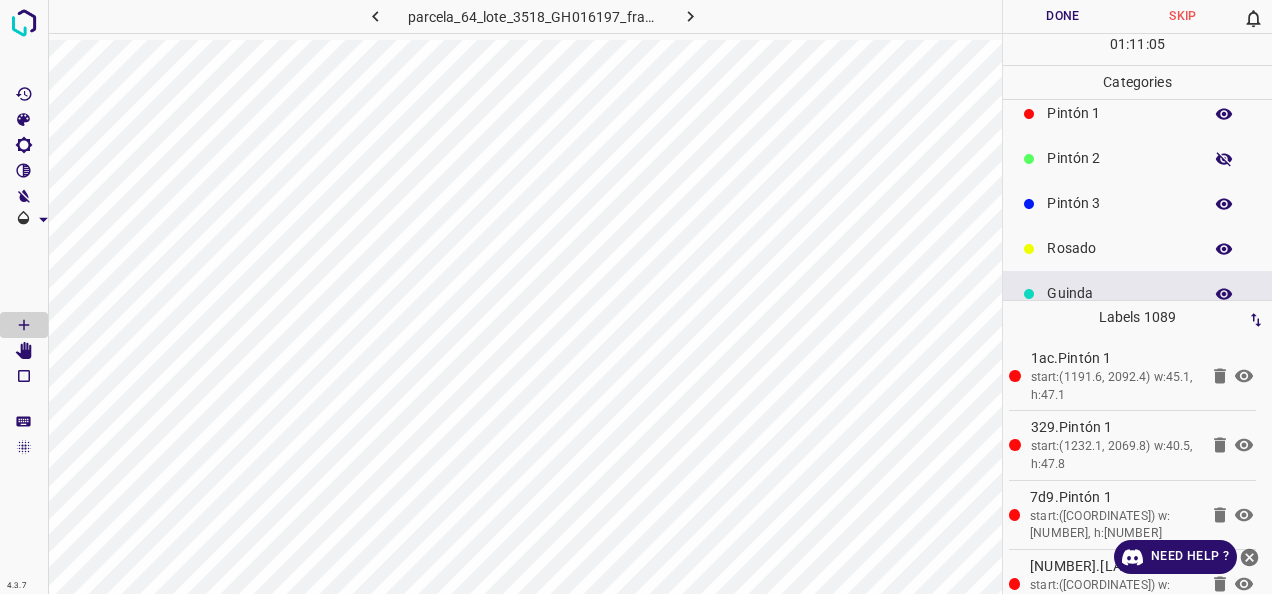 scroll, scrollTop: 0, scrollLeft: 0, axis: both 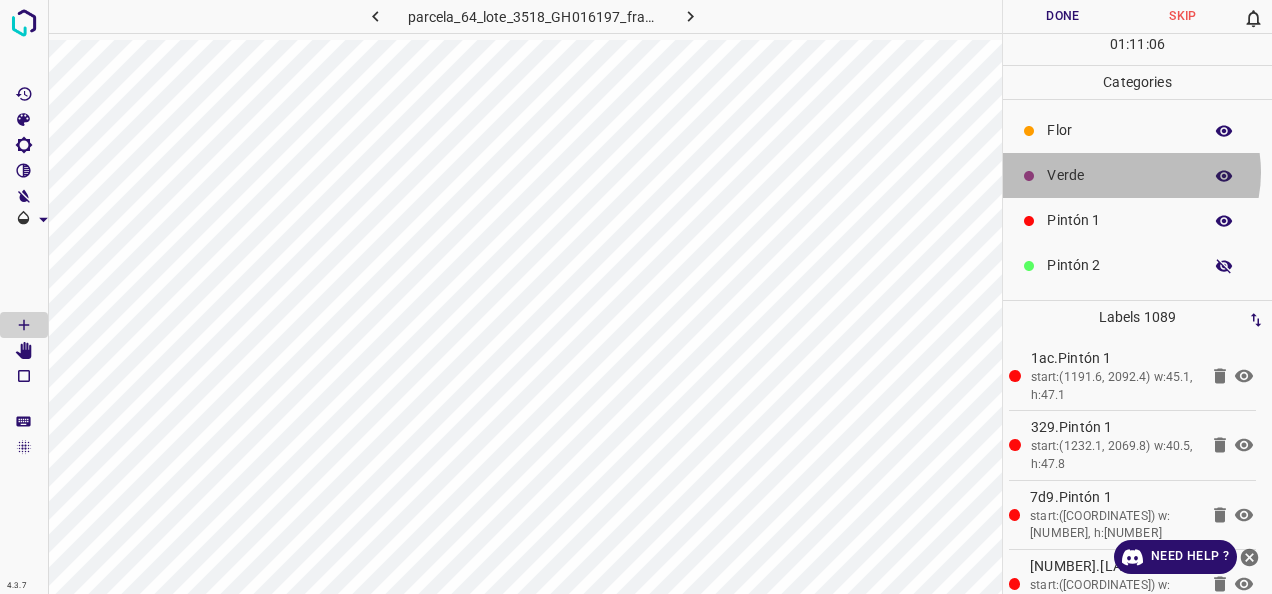 click on "Verde" at bounding box center (1119, 175) 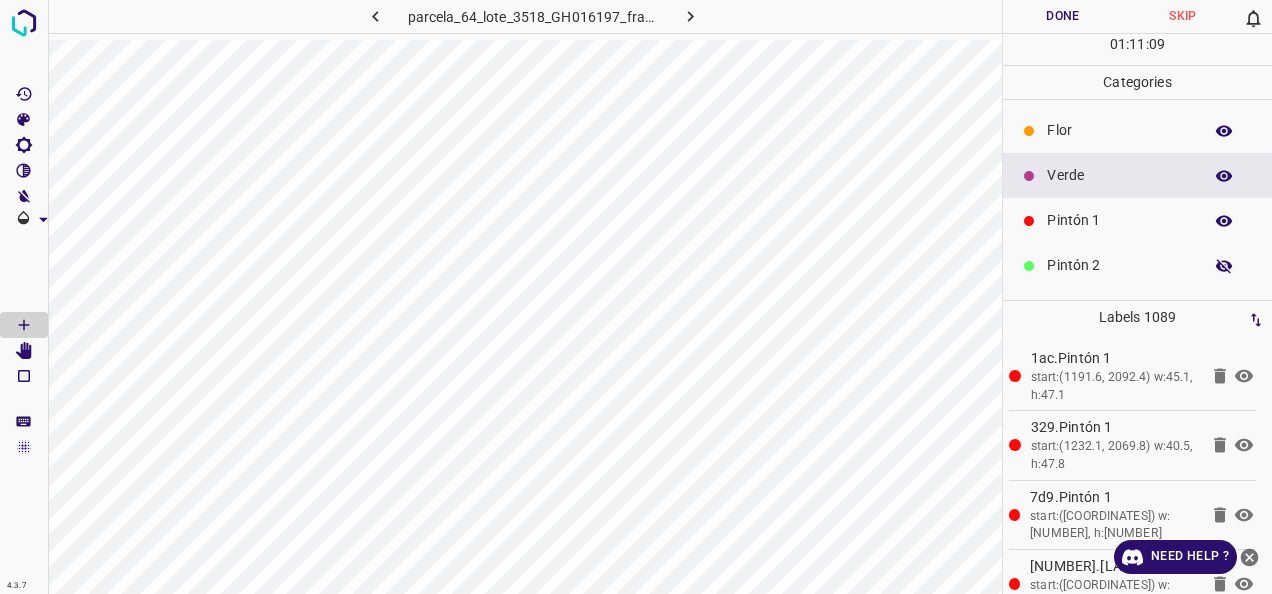 click on "Pintón 1" at bounding box center [1119, 220] 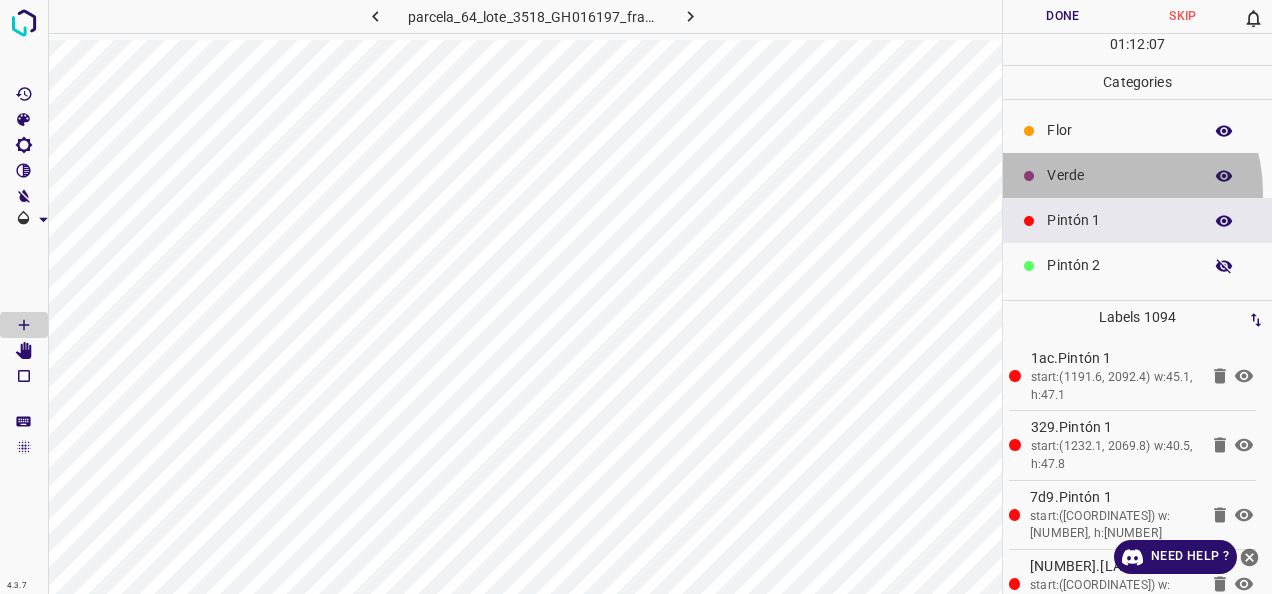 click on "Verde" at bounding box center (1137, 175) 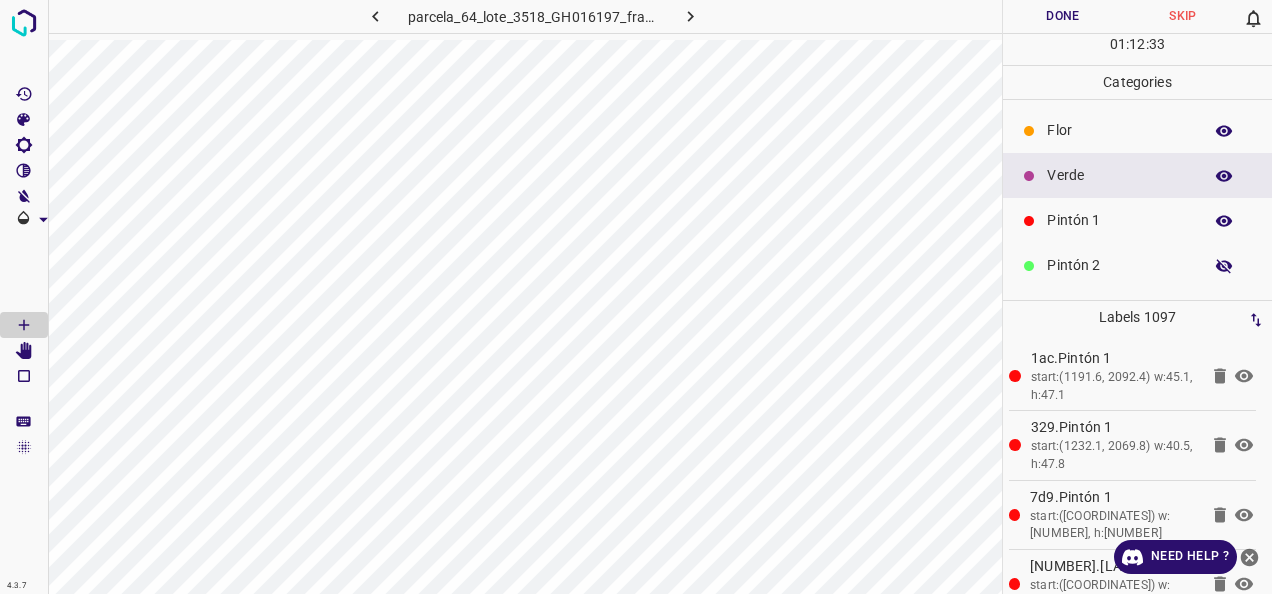 scroll, scrollTop: 176, scrollLeft: 0, axis: vertical 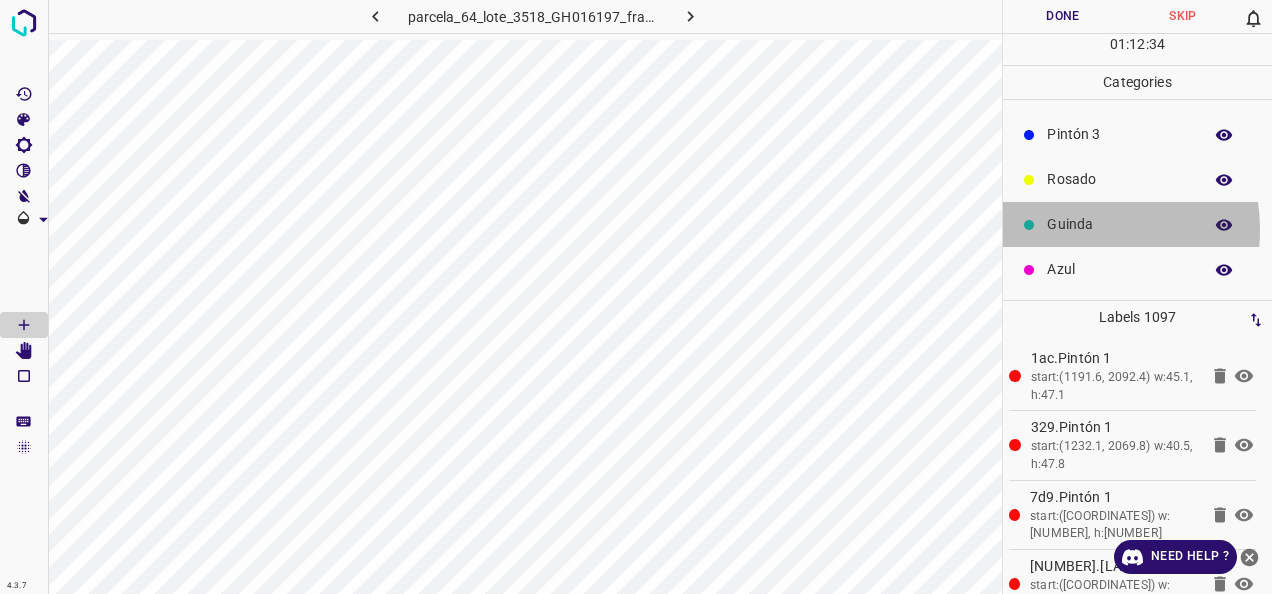 click on "Guinda" at bounding box center (1119, 224) 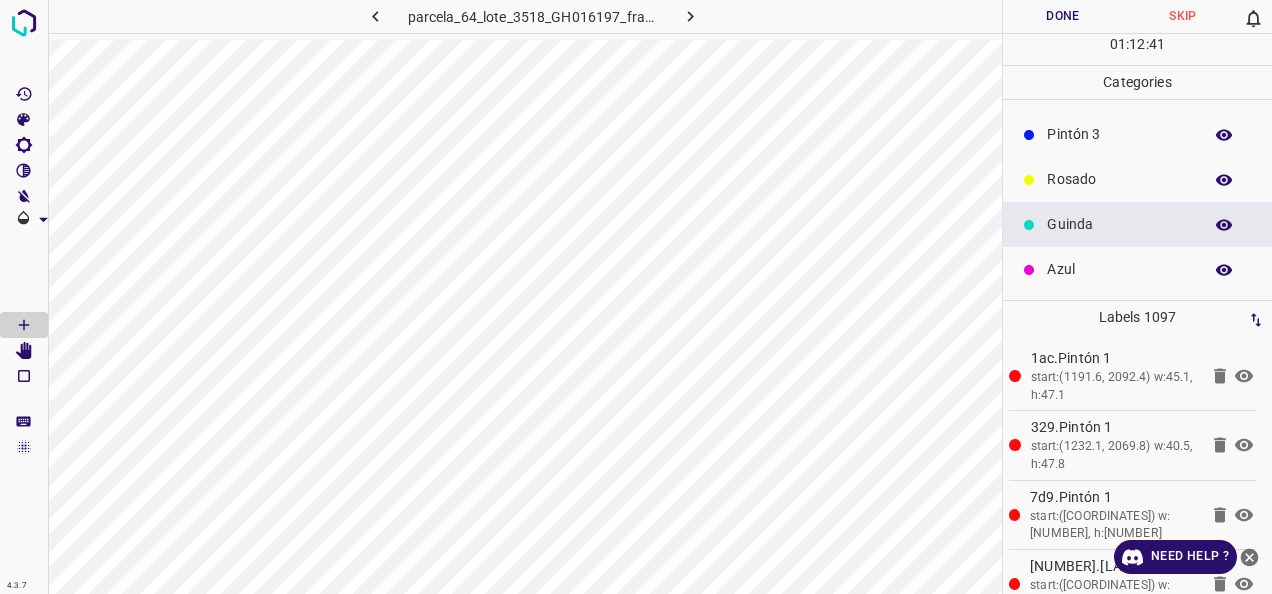 click on "parcela_64_lote_3518_GH016197_frame_00093_89956.jpg" at bounding box center (525, 297) 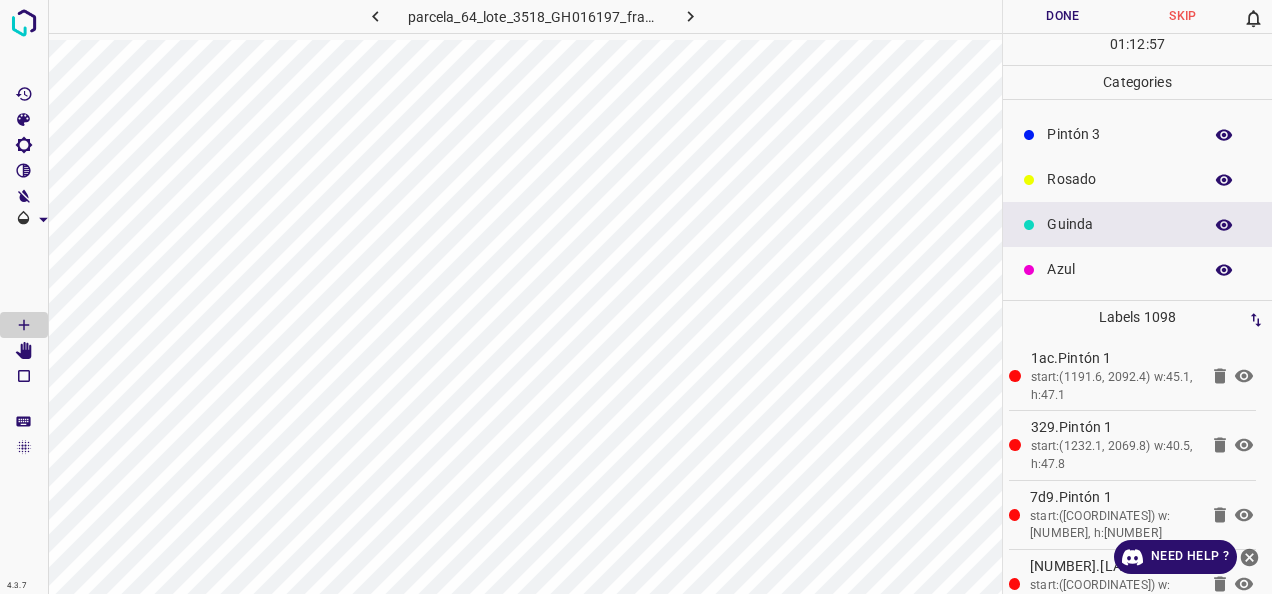 click on "Rosado" at bounding box center (1119, 179) 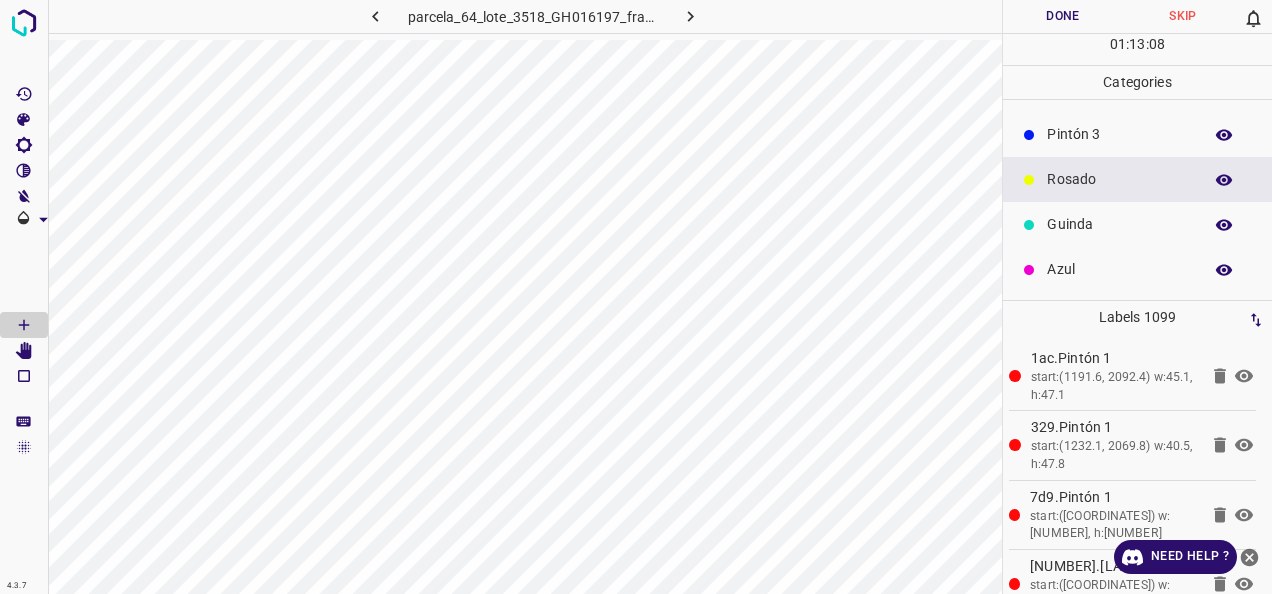 click on "Pintón 3" at bounding box center [1119, 134] 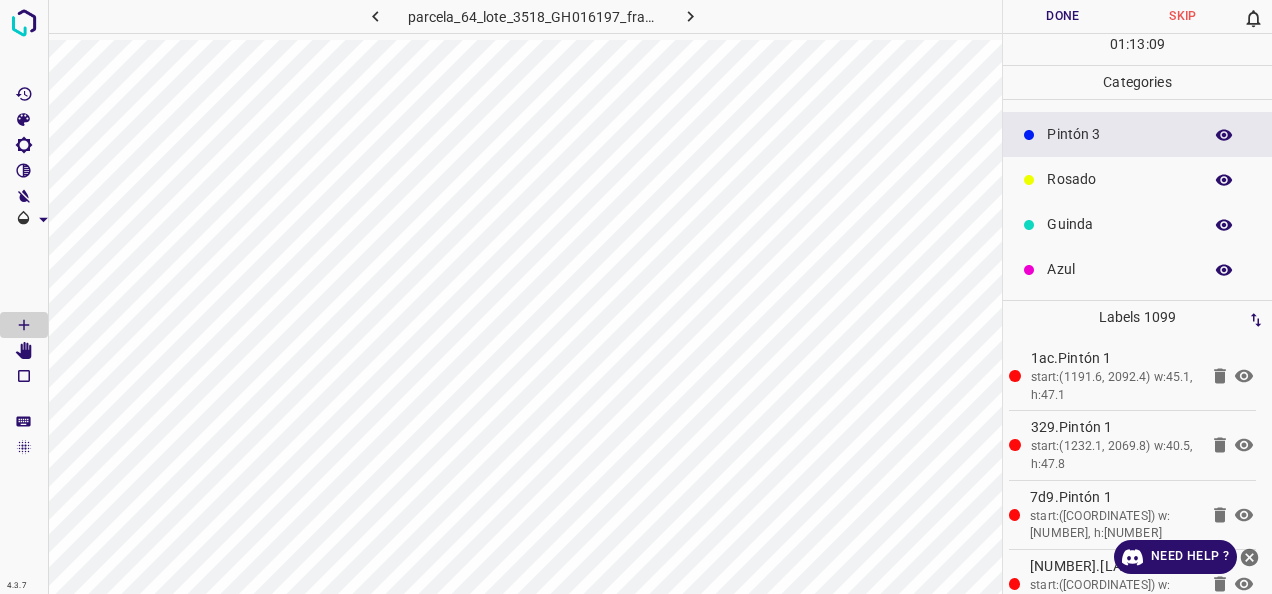scroll, scrollTop: 86, scrollLeft: 0, axis: vertical 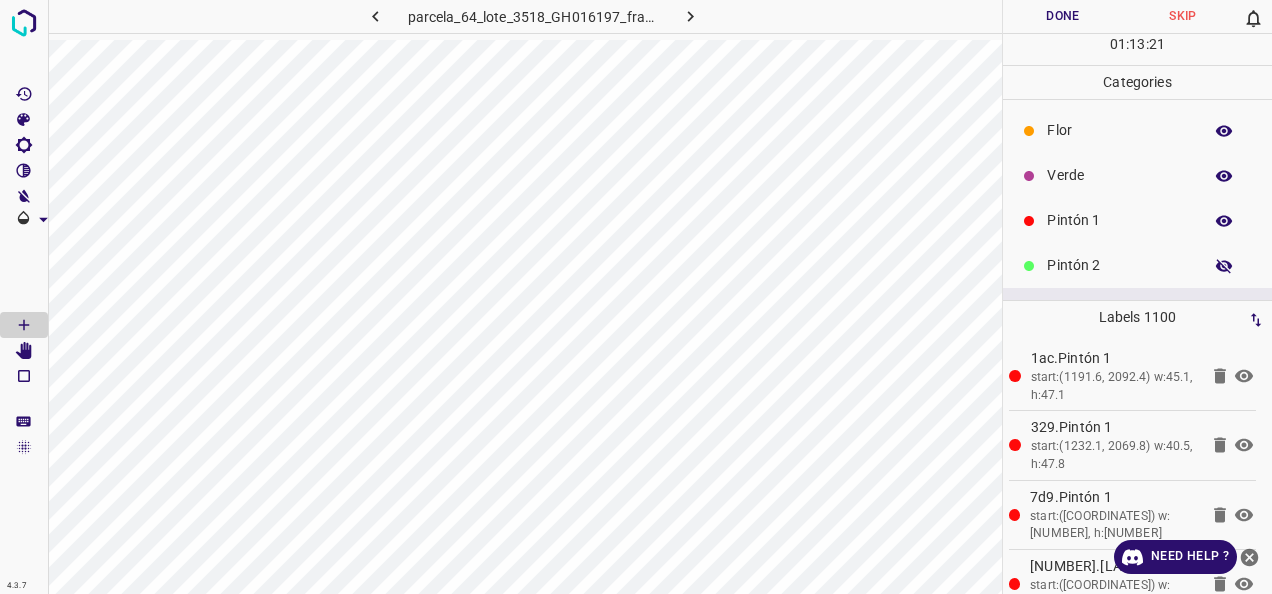 click on "Verde" at bounding box center [1119, 175] 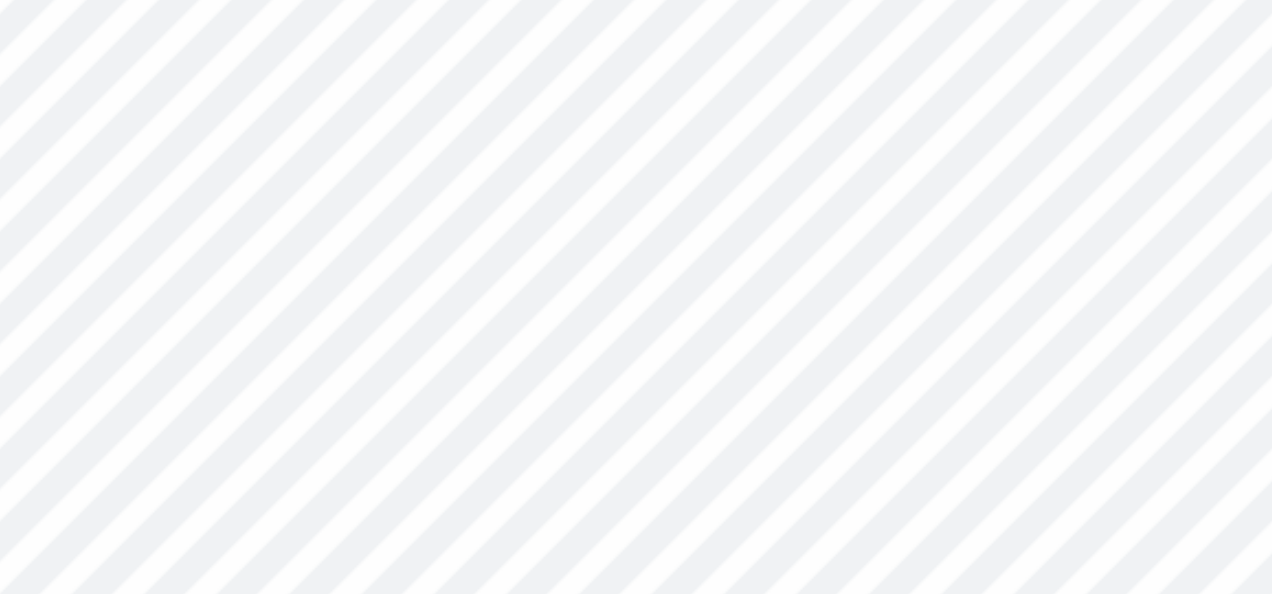 scroll, scrollTop: 0, scrollLeft: 0, axis: both 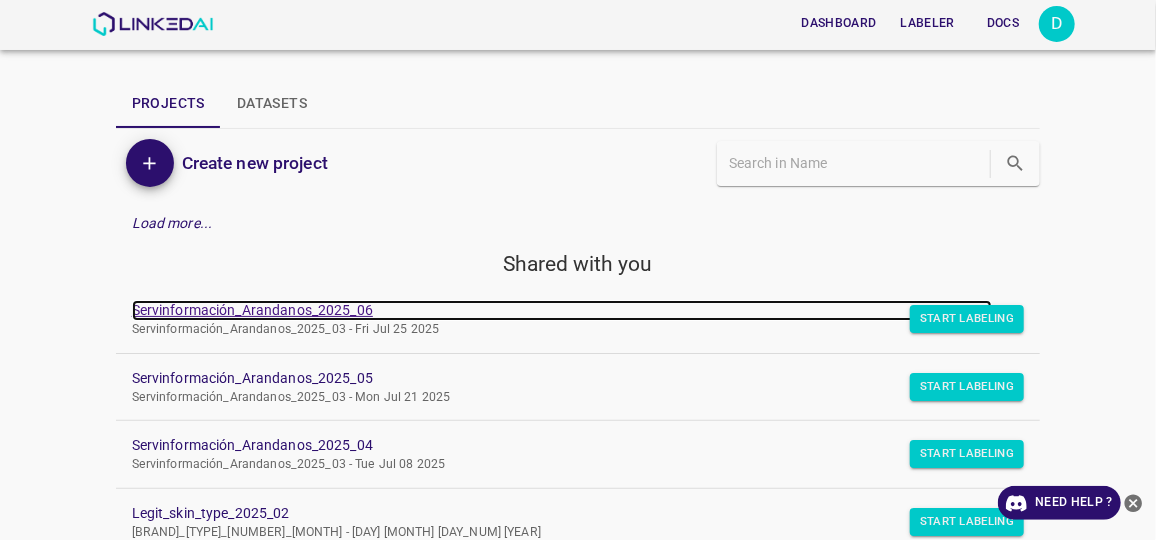 click on "Servinformación_Arandanos_2025_06" at bounding box center [562, 310] 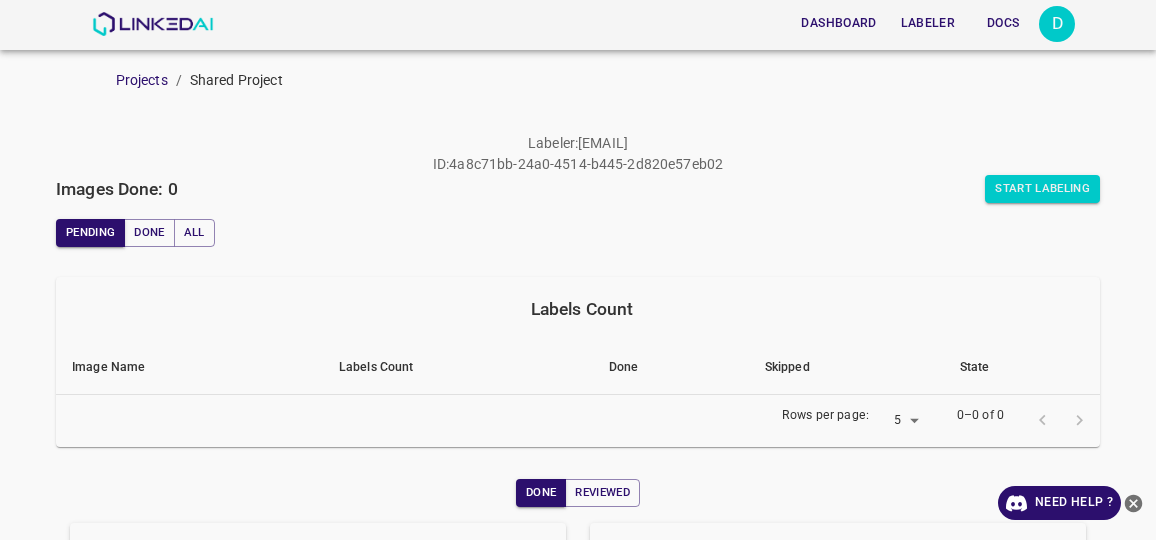 scroll, scrollTop: 0, scrollLeft: 0, axis: both 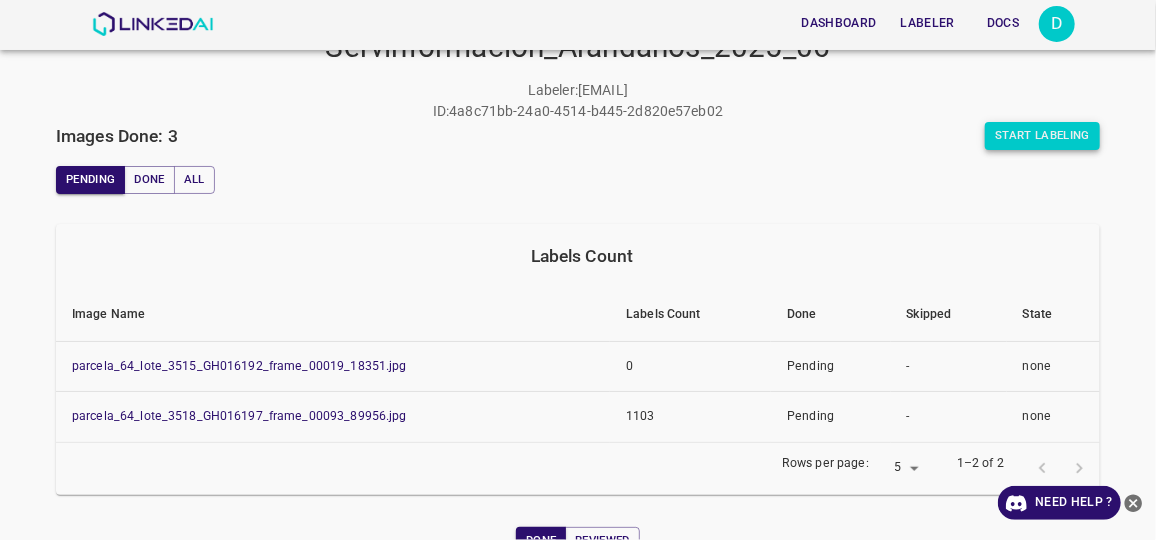 click on "Start Labeling" at bounding box center (1042, 136) 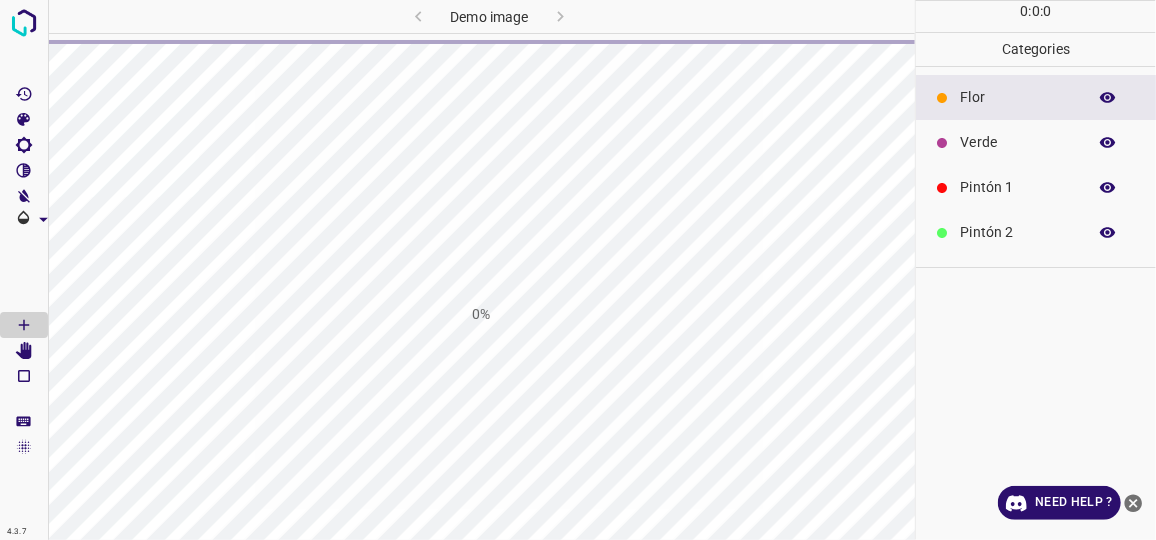 scroll, scrollTop: 0, scrollLeft: 0, axis: both 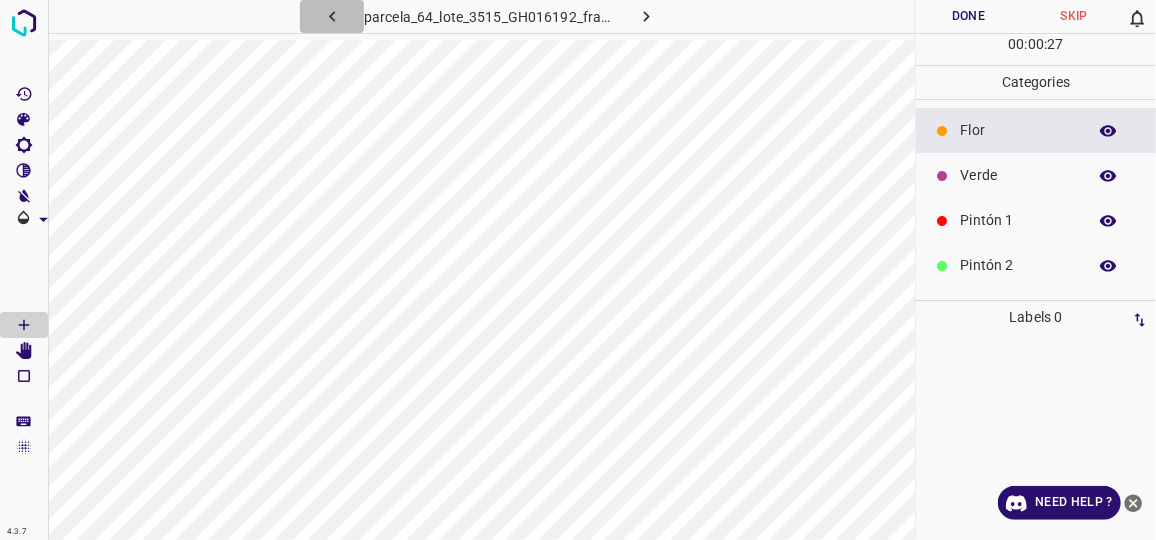 click 